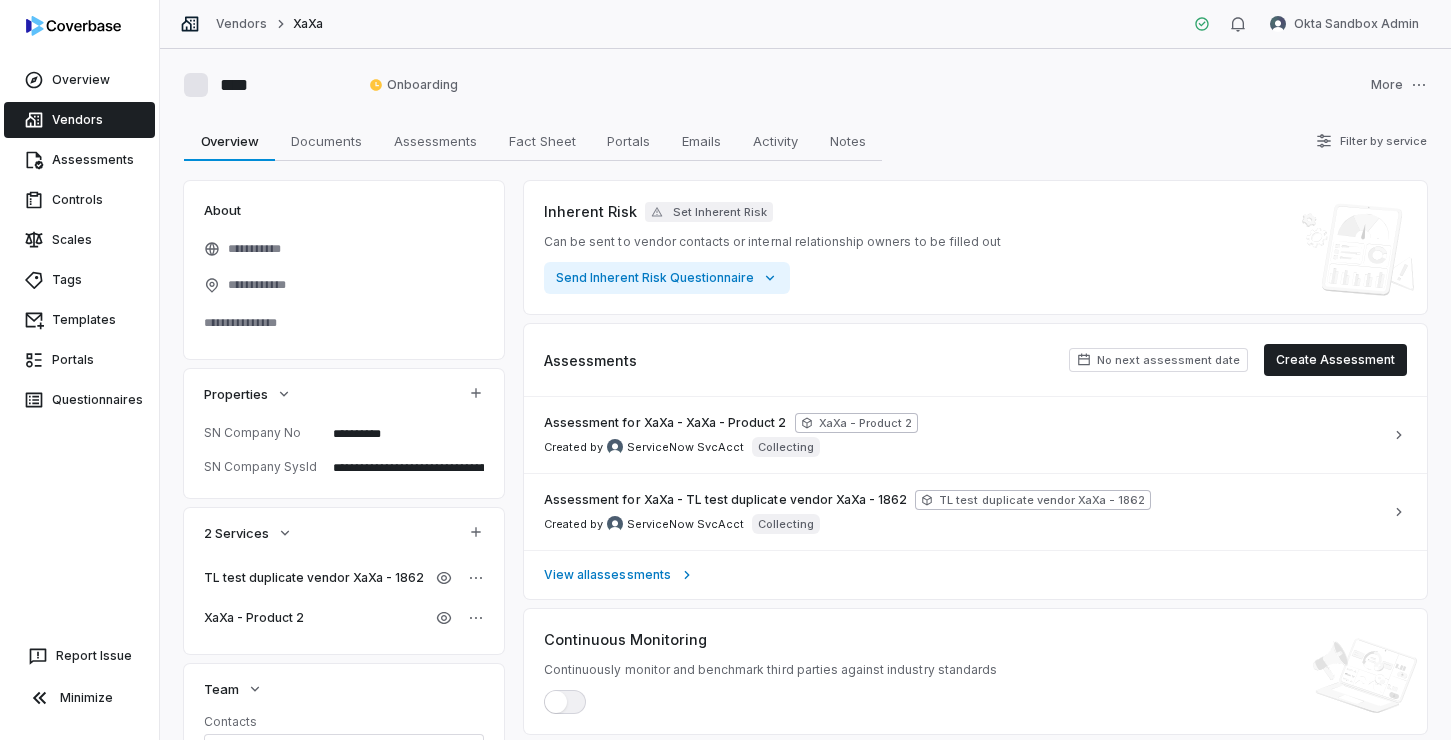 scroll, scrollTop: 0, scrollLeft: 0, axis: both 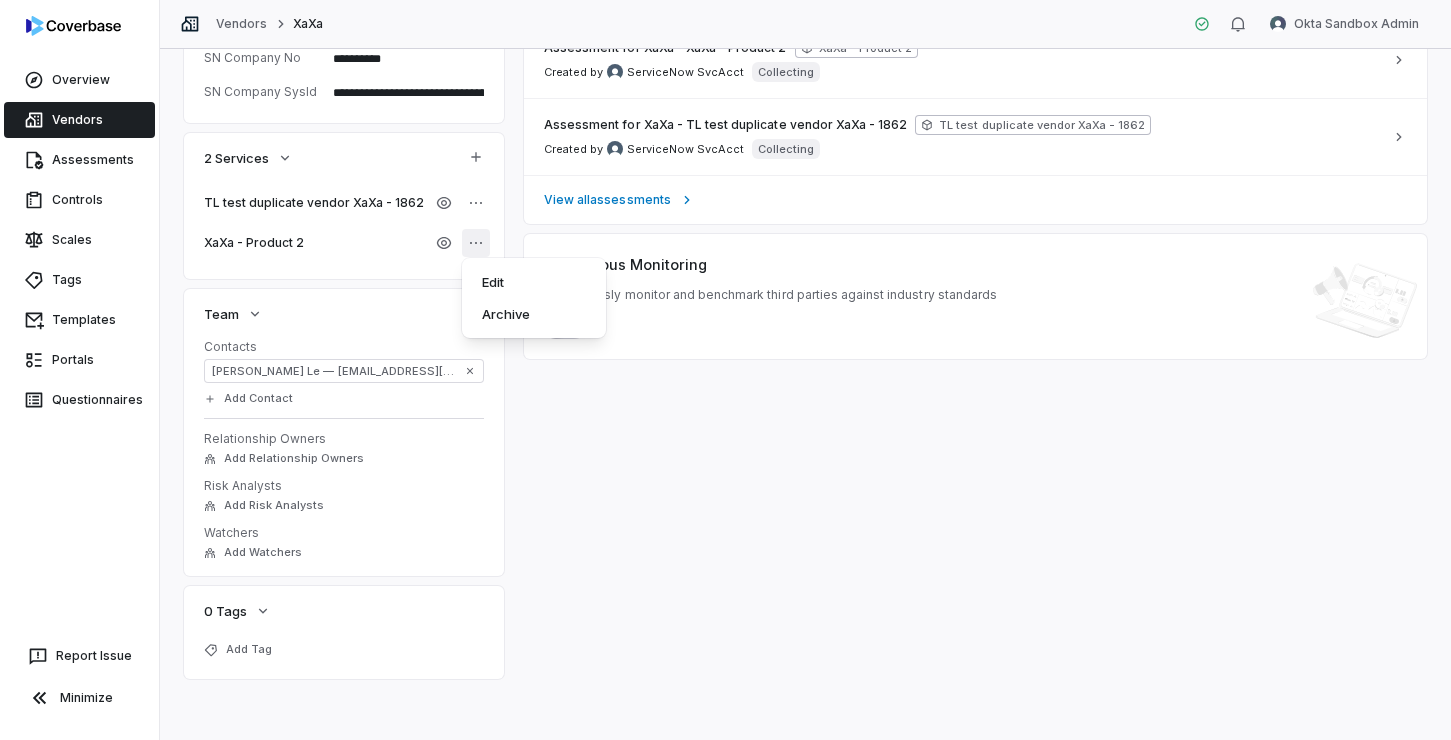 click on "**********" at bounding box center [725, 370] 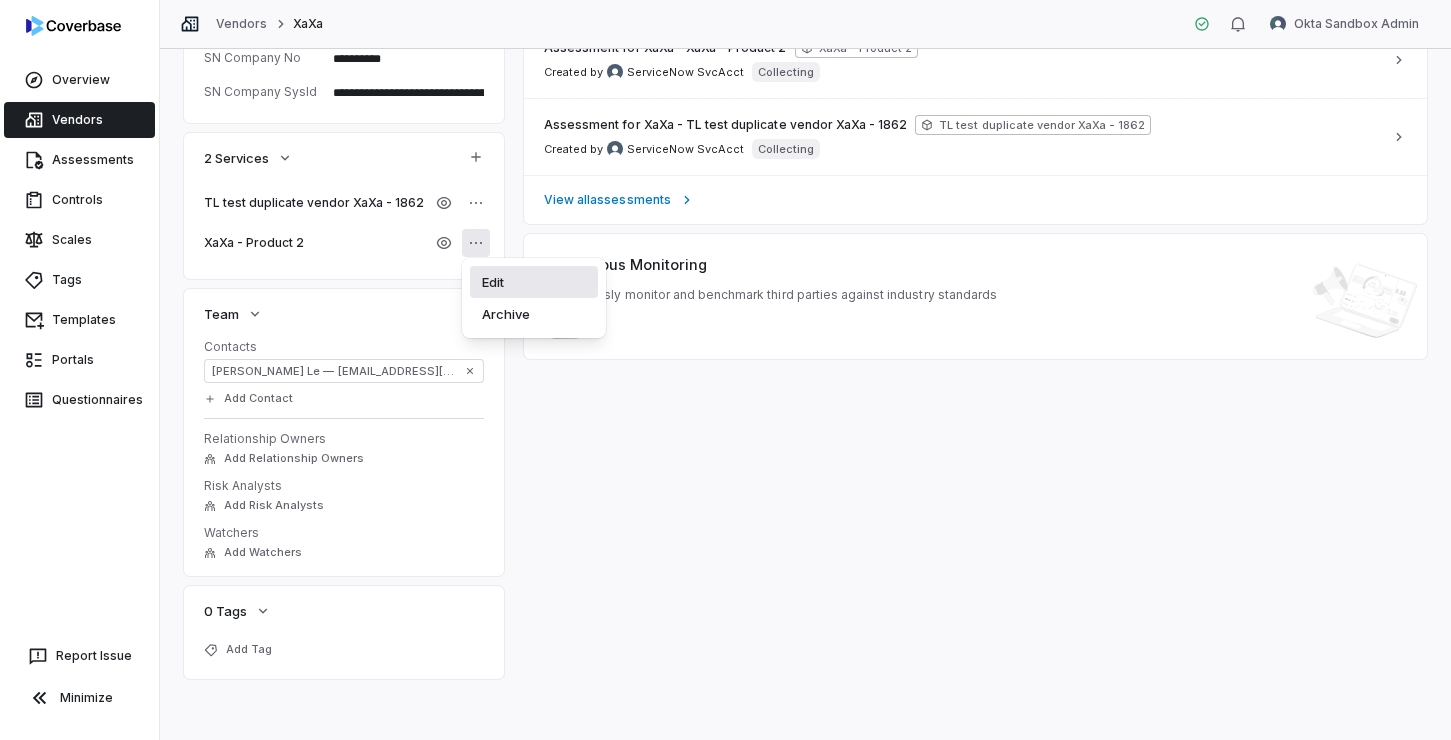 click on "Edit" at bounding box center (534, 282) 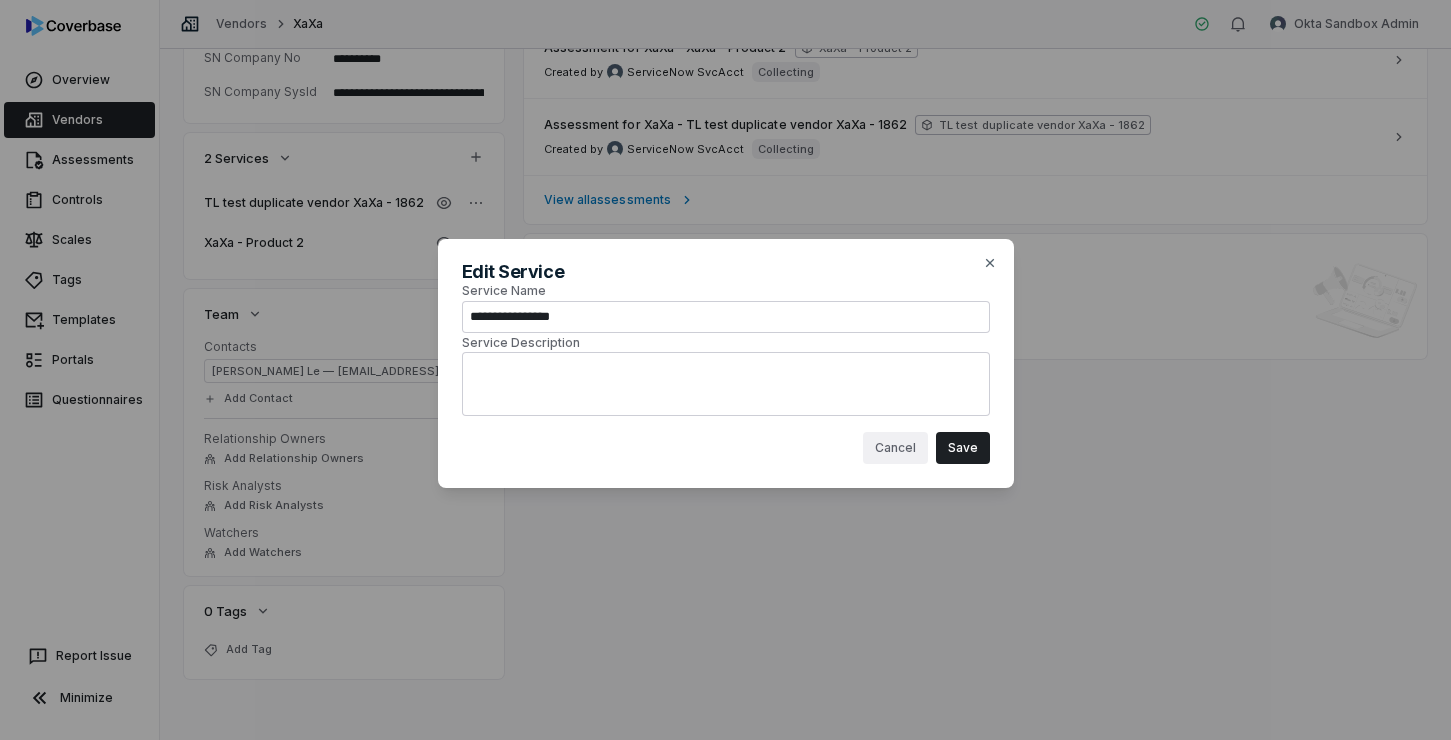 click on "Cancel" at bounding box center [895, 448] 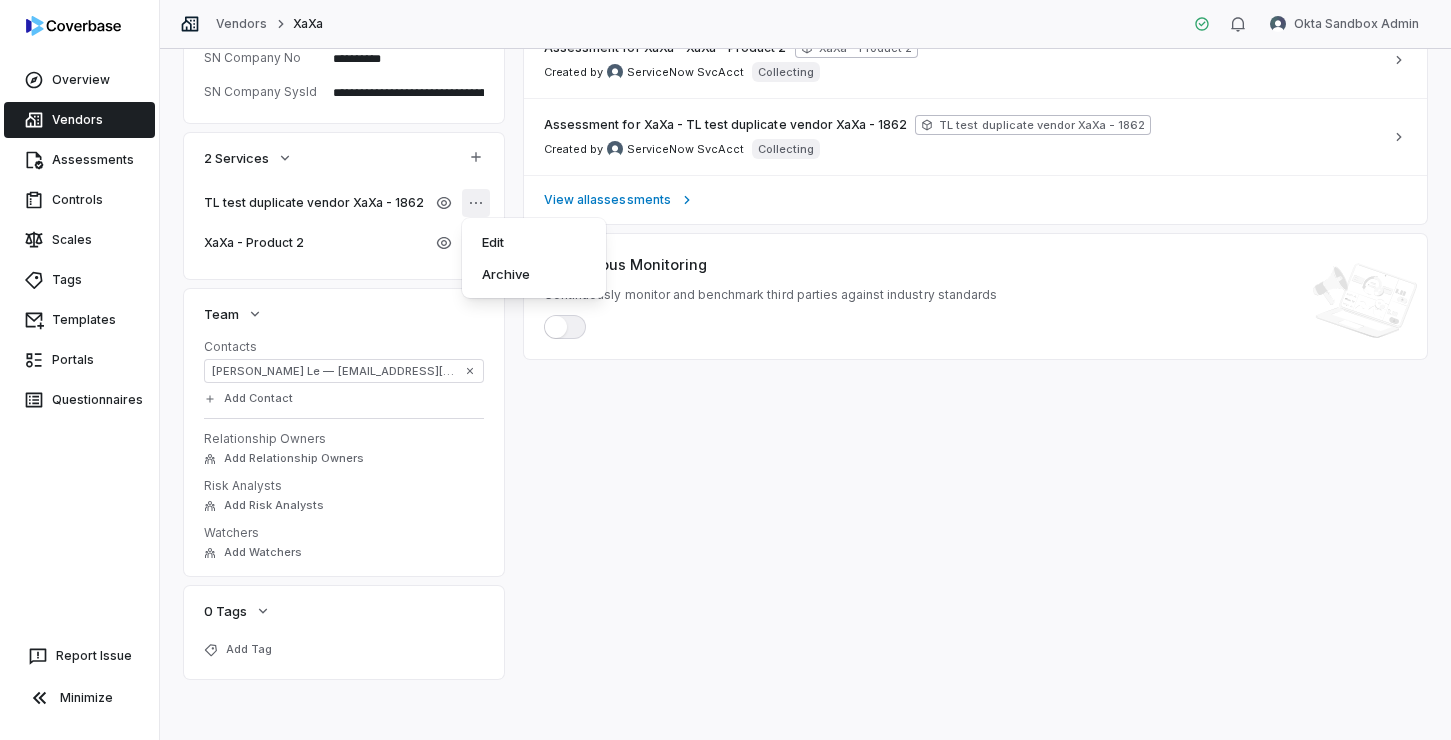 click on "**********" at bounding box center [725, 370] 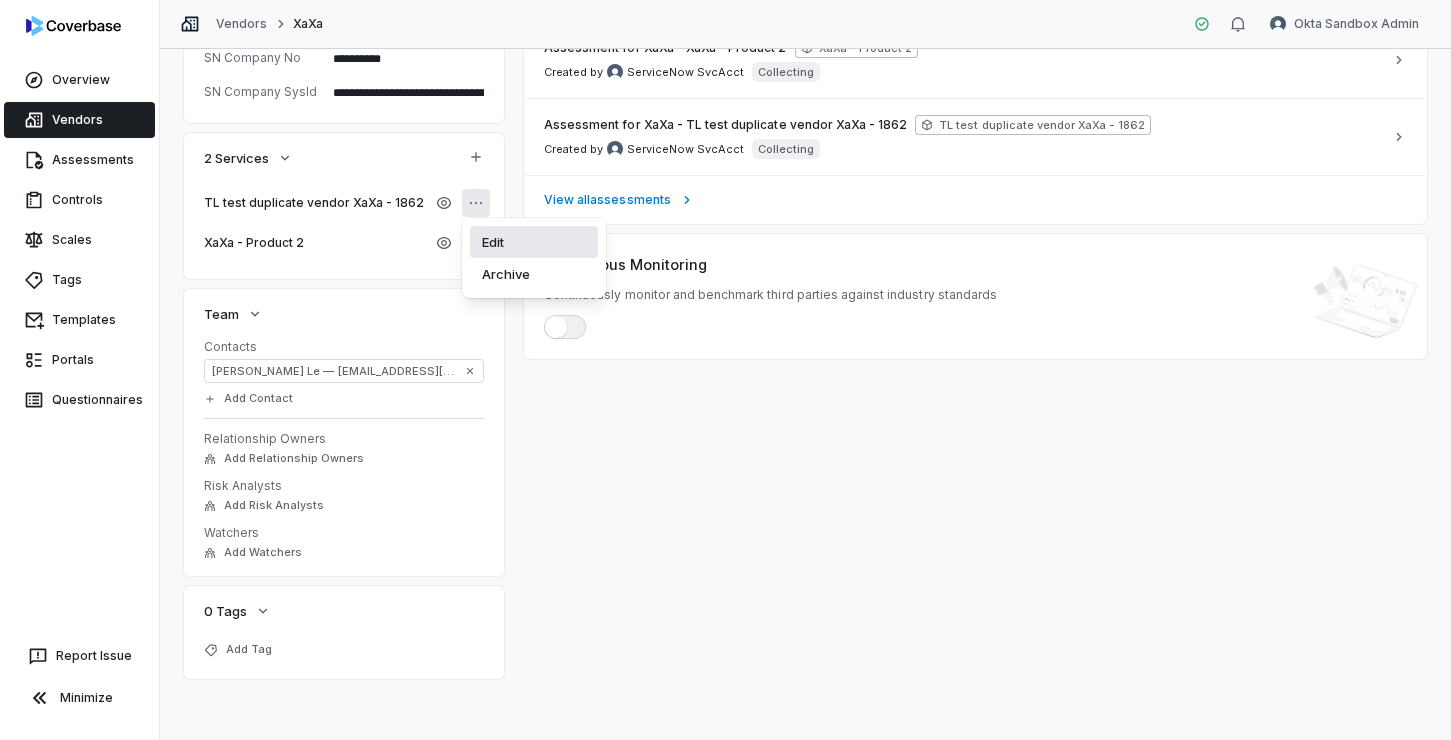 click on "Edit" at bounding box center [534, 242] 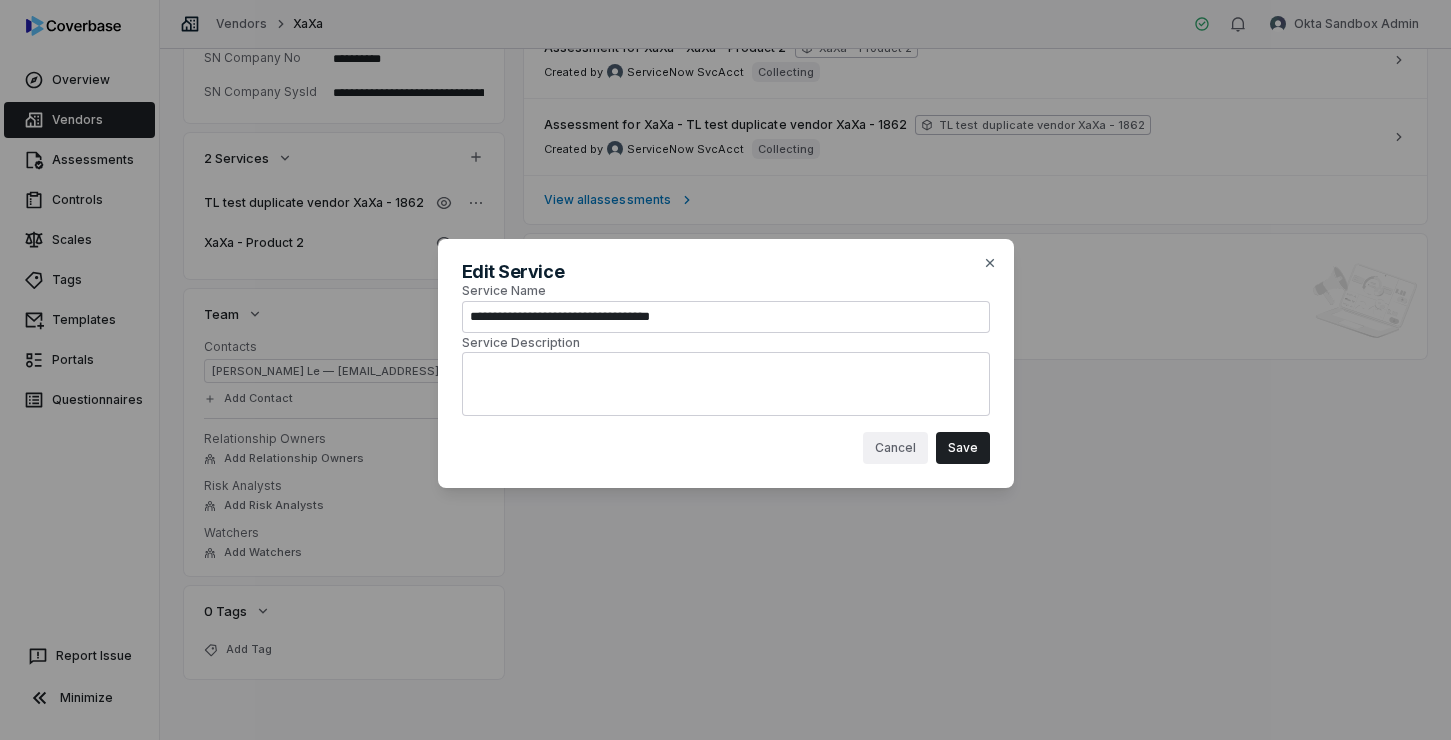 click on "Cancel" at bounding box center (895, 448) 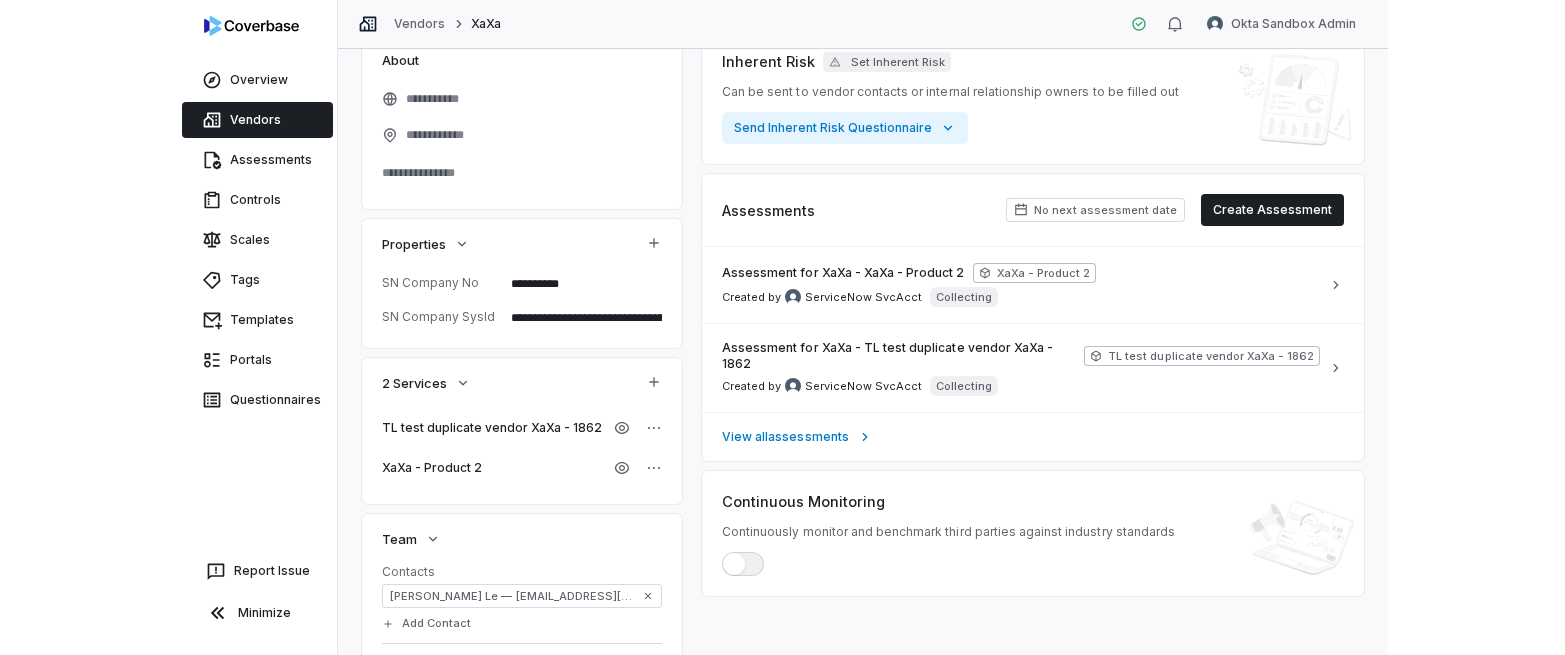 scroll, scrollTop: 162, scrollLeft: 0, axis: vertical 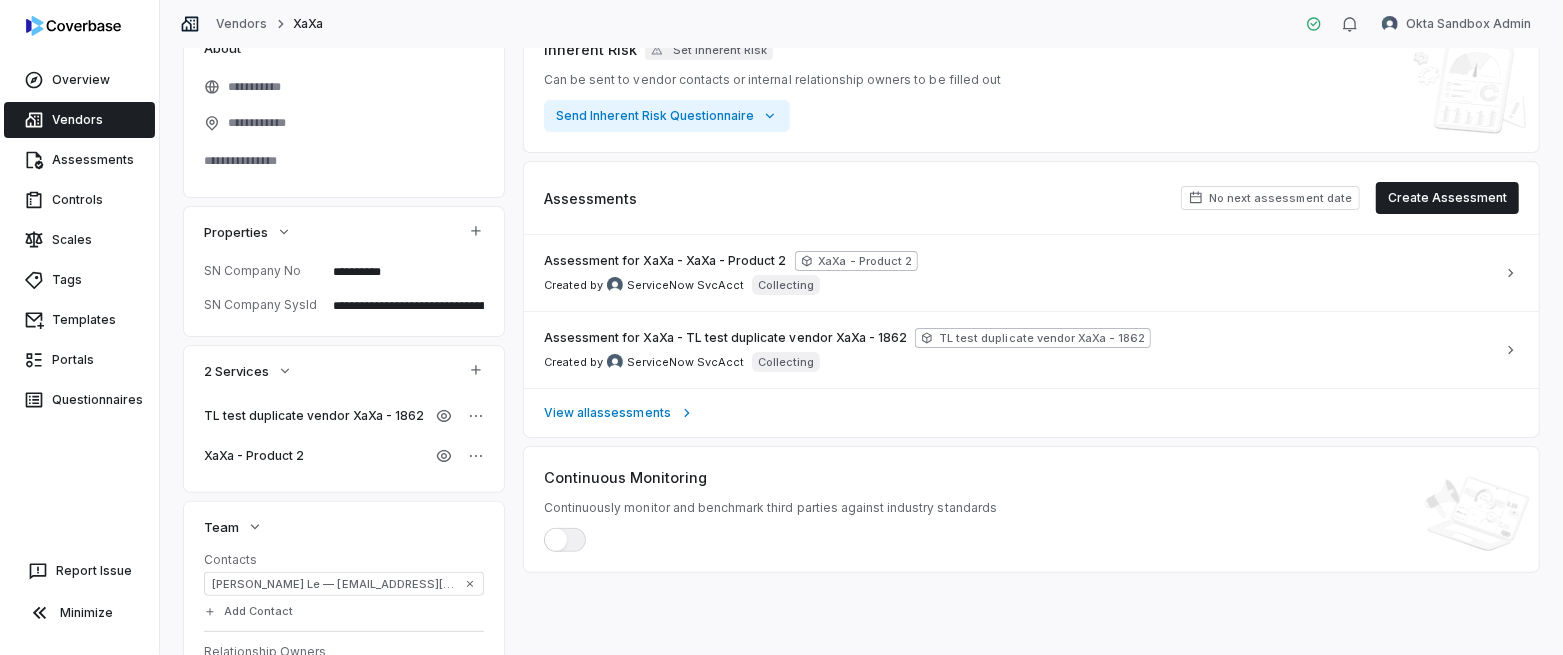 type on "*" 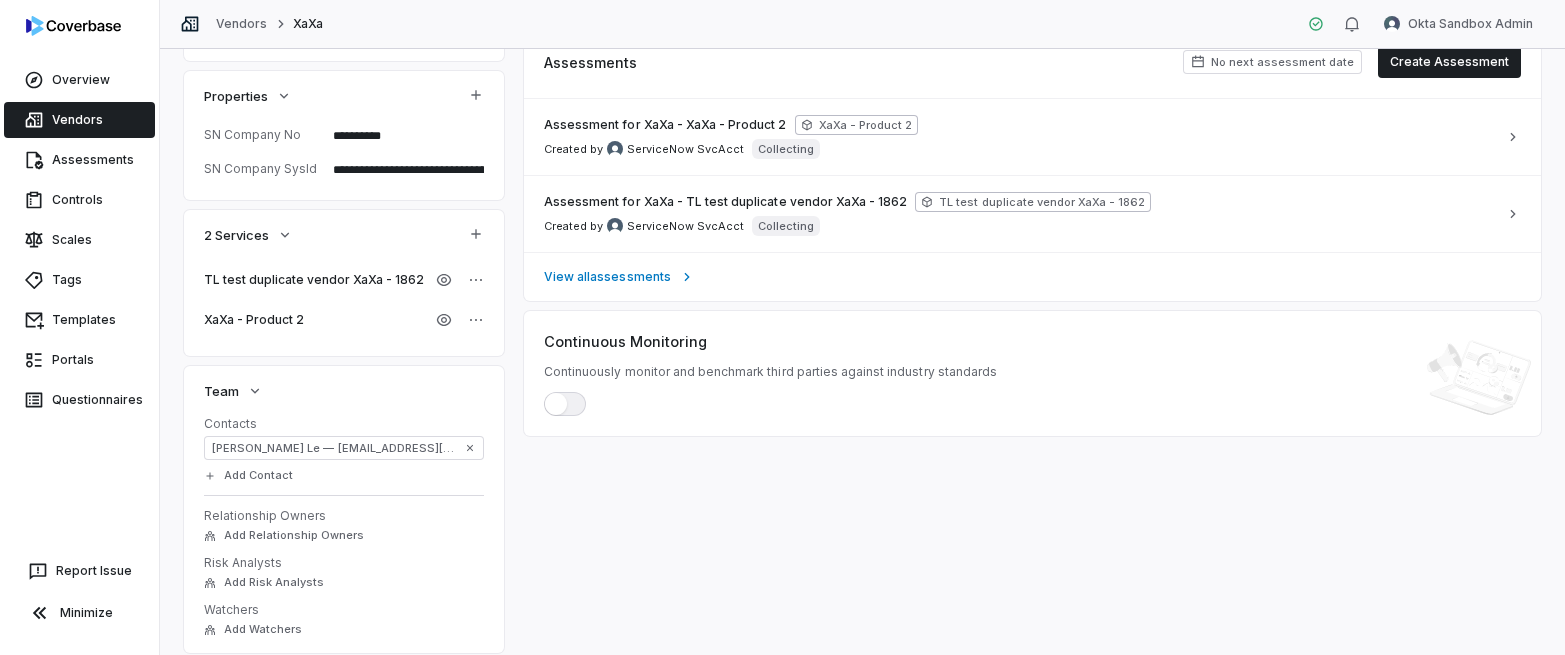 scroll, scrollTop: 304, scrollLeft: 0, axis: vertical 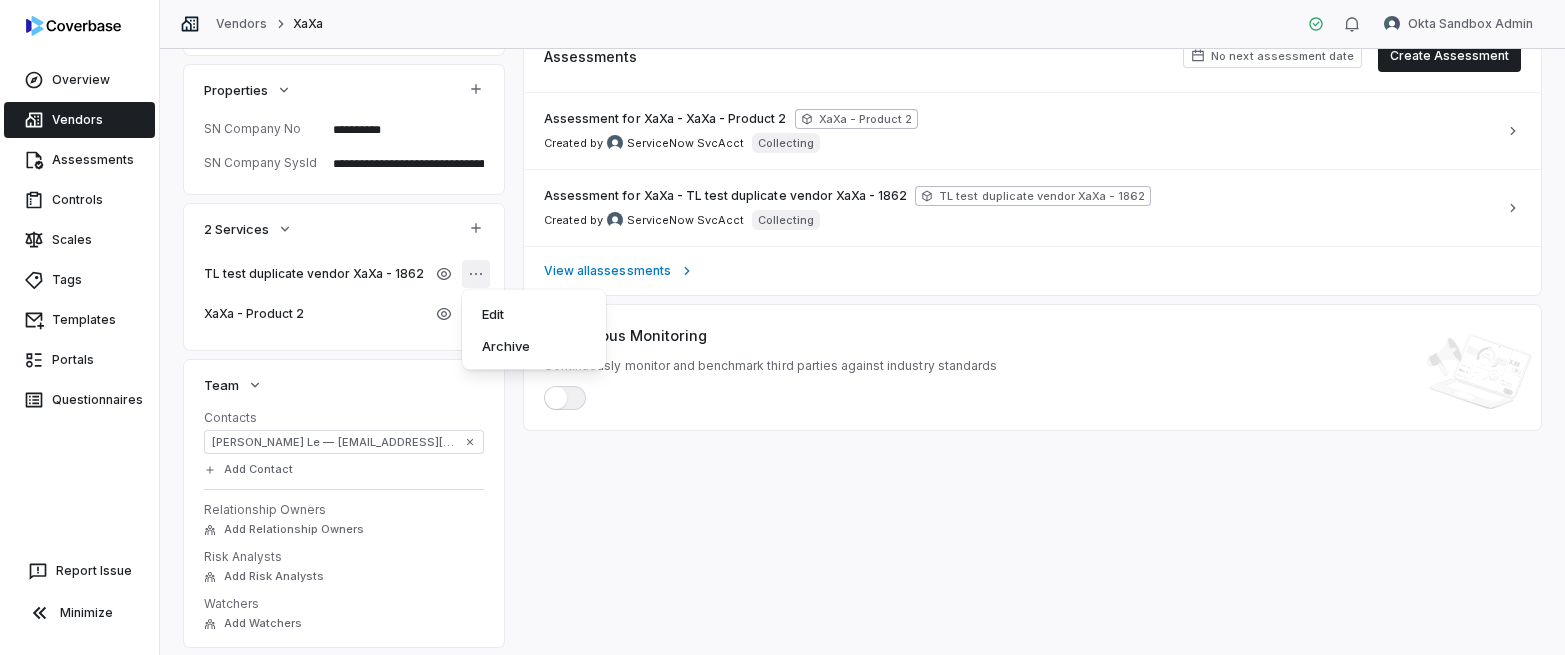 click on "**********" at bounding box center (782, 327) 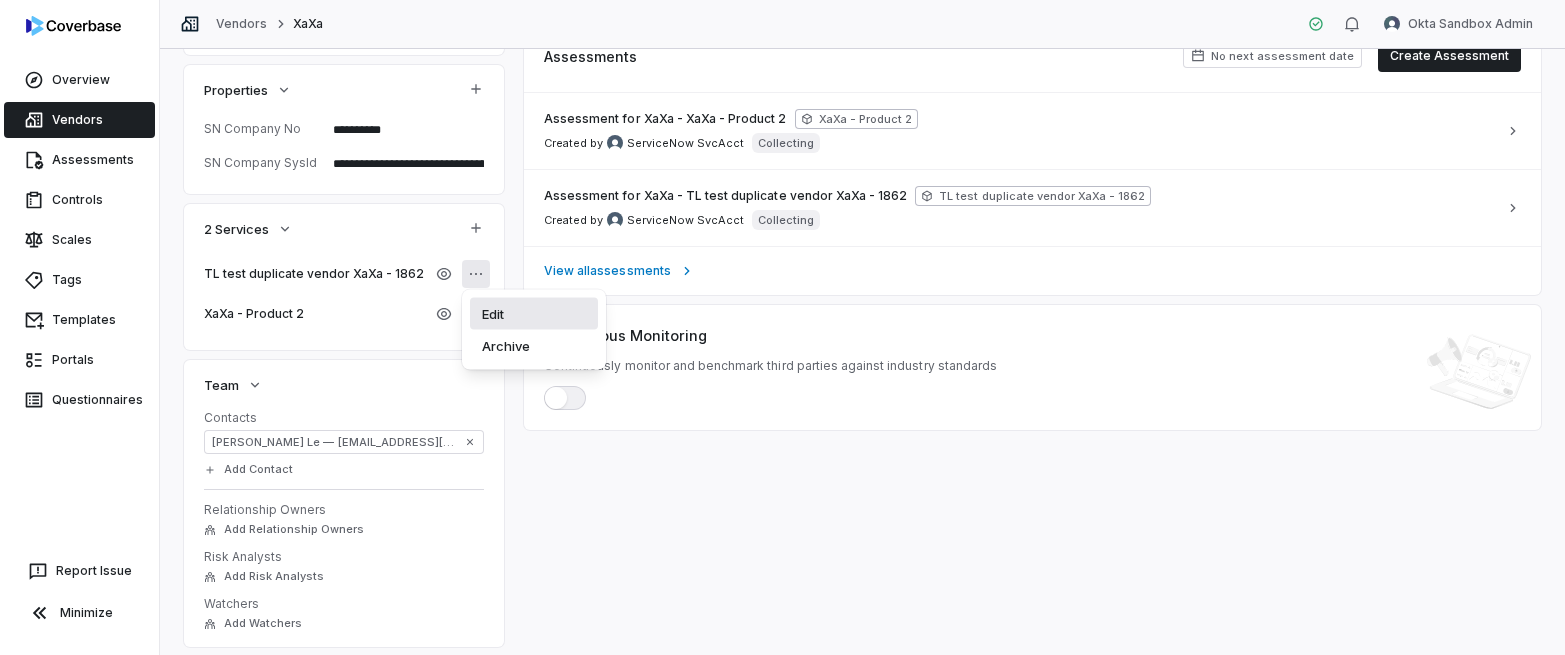click on "Edit" at bounding box center (534, 314) 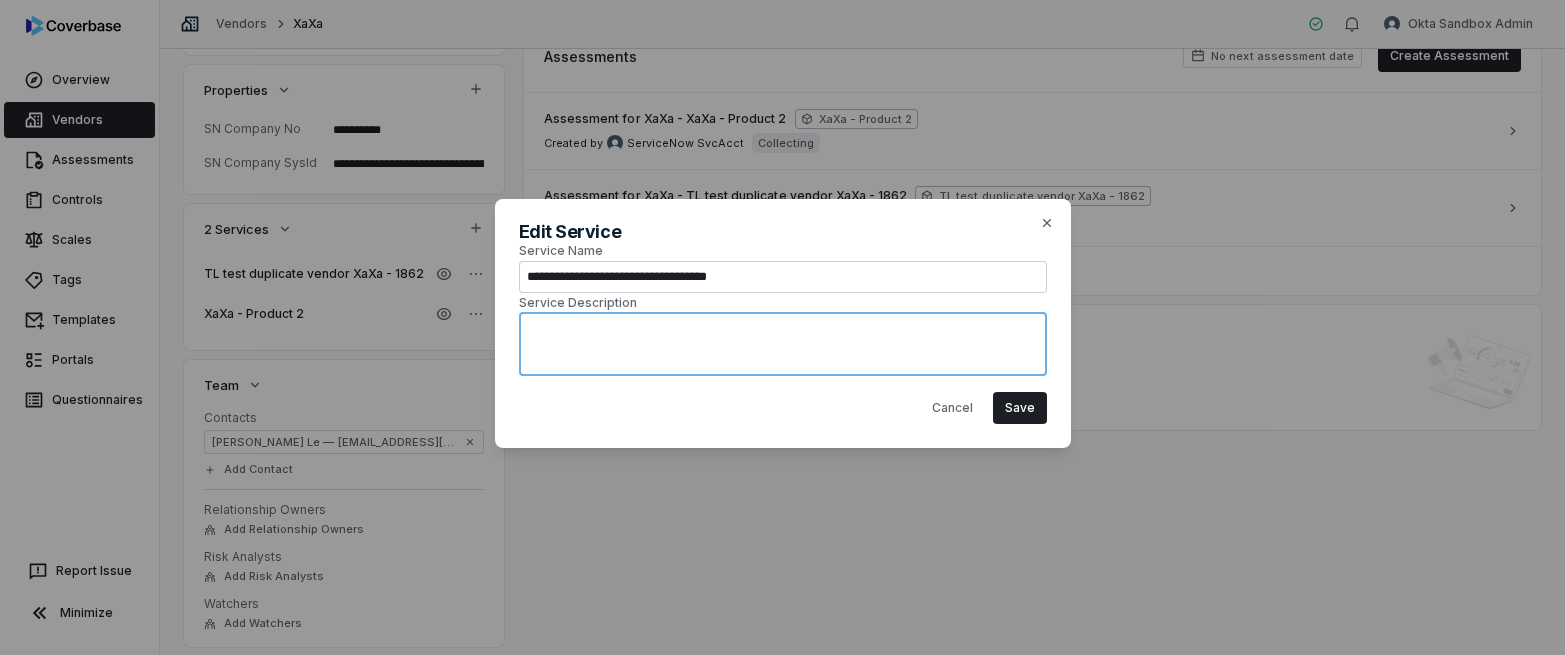 click on "Service Description" at bounding box center (783, 344) 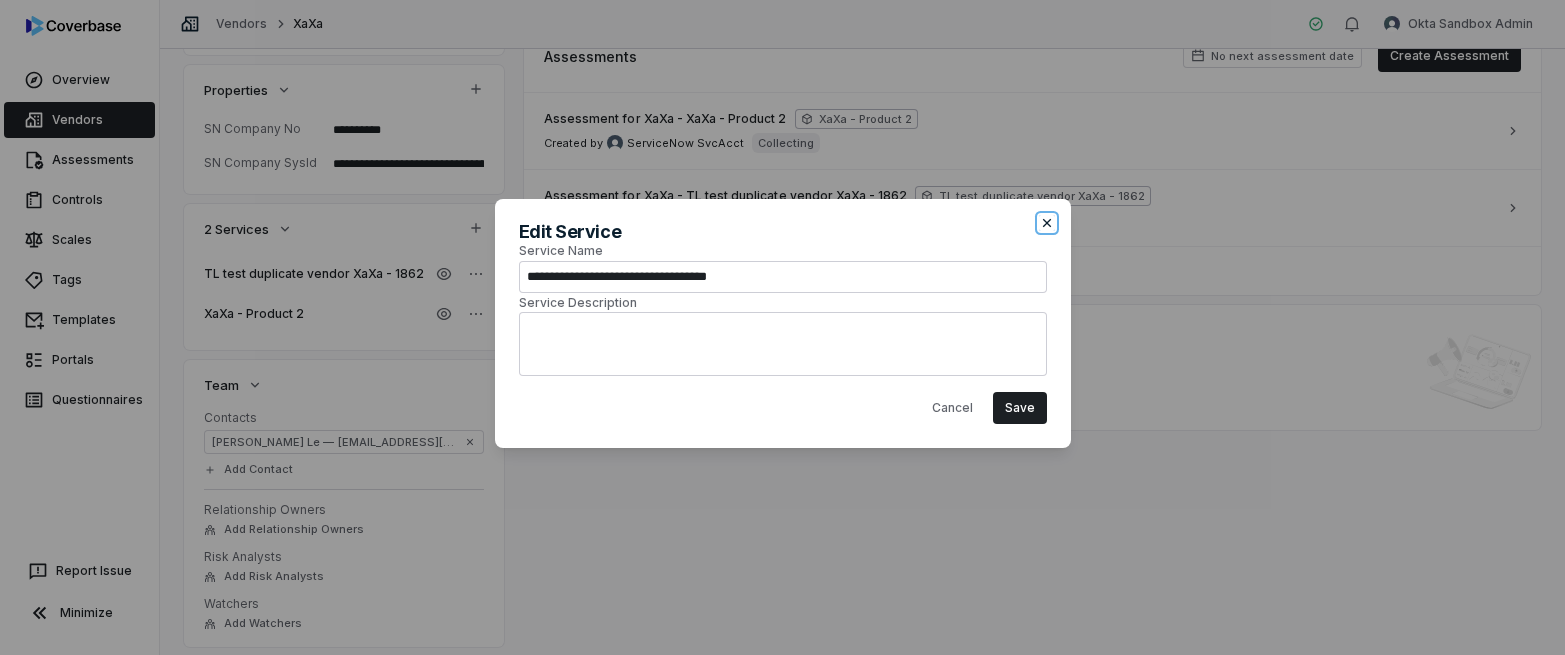 click 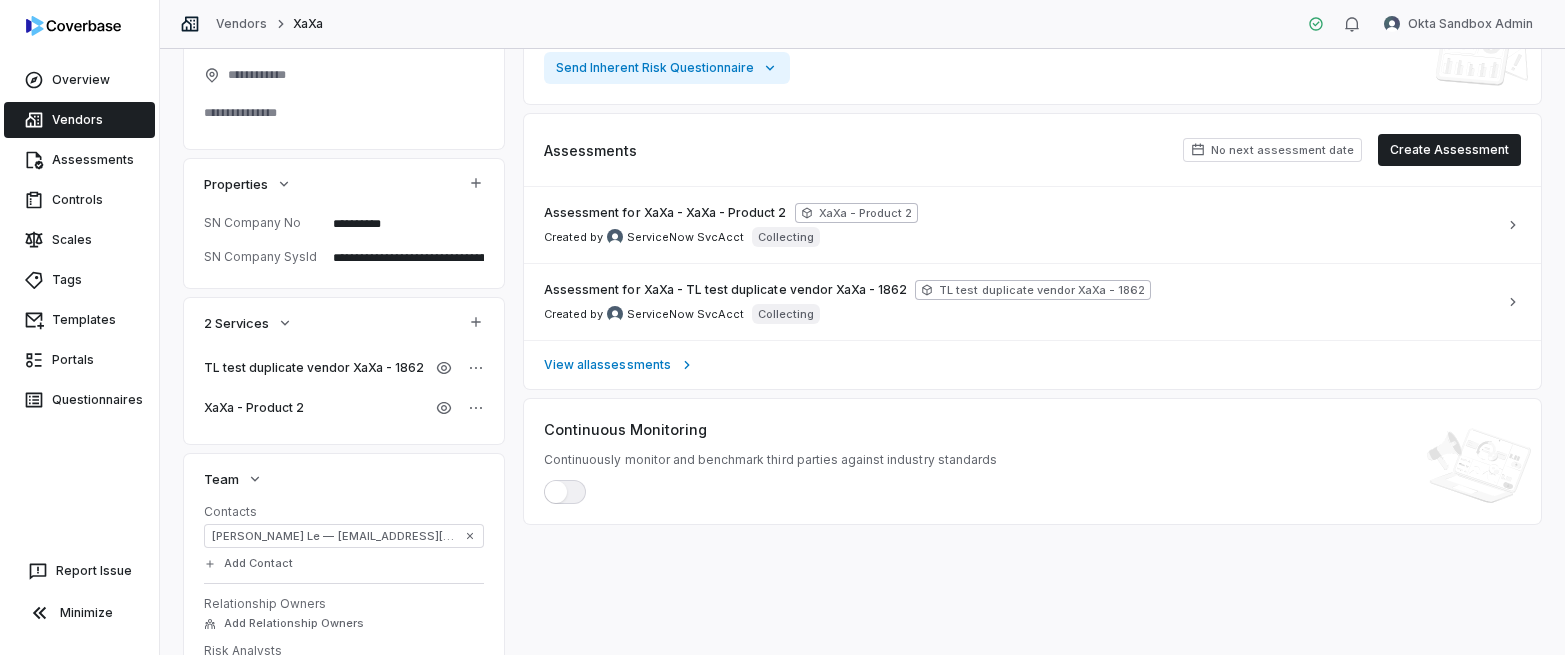 scroll, scrollTop: 209, scrollLeft: 0, axis: vertical 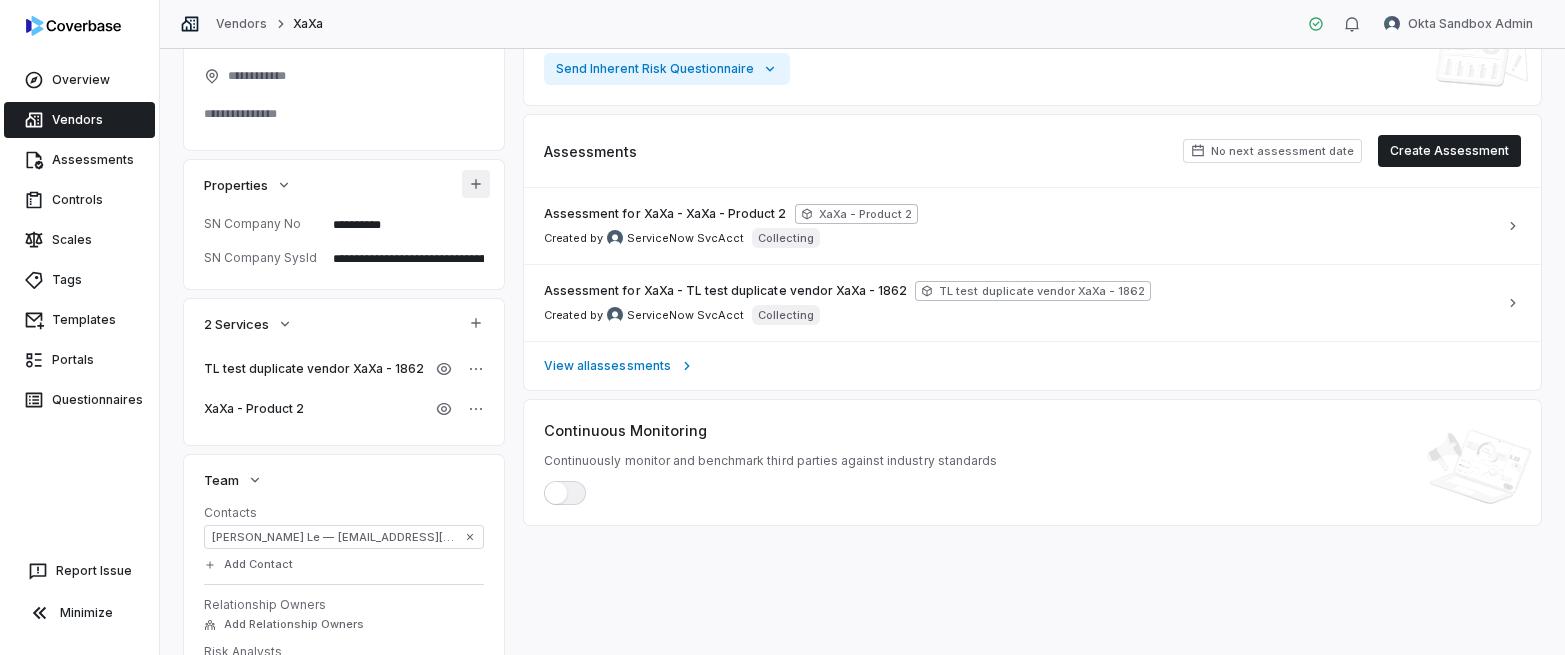 click on "**********" at bounding box center [782, 327] 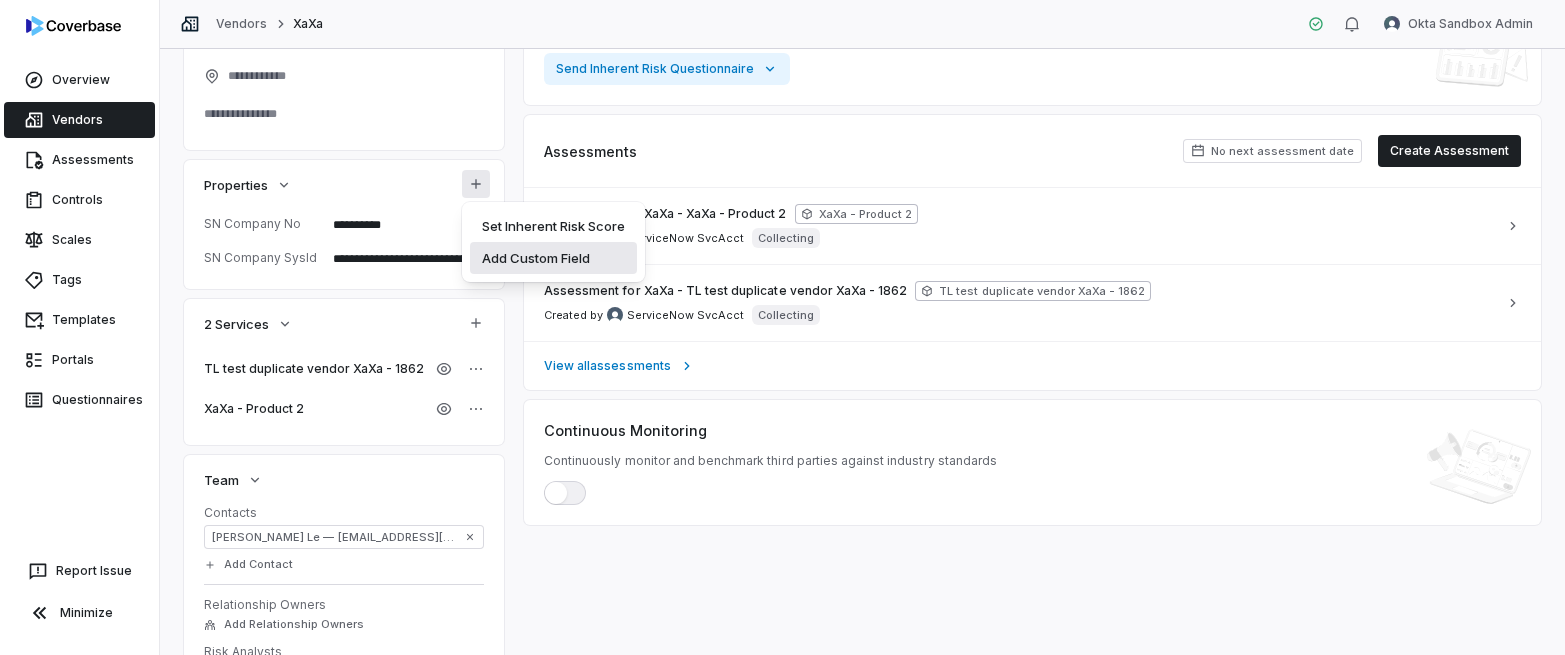 click on "Add Custom Field" at bounding box center [553, 258] 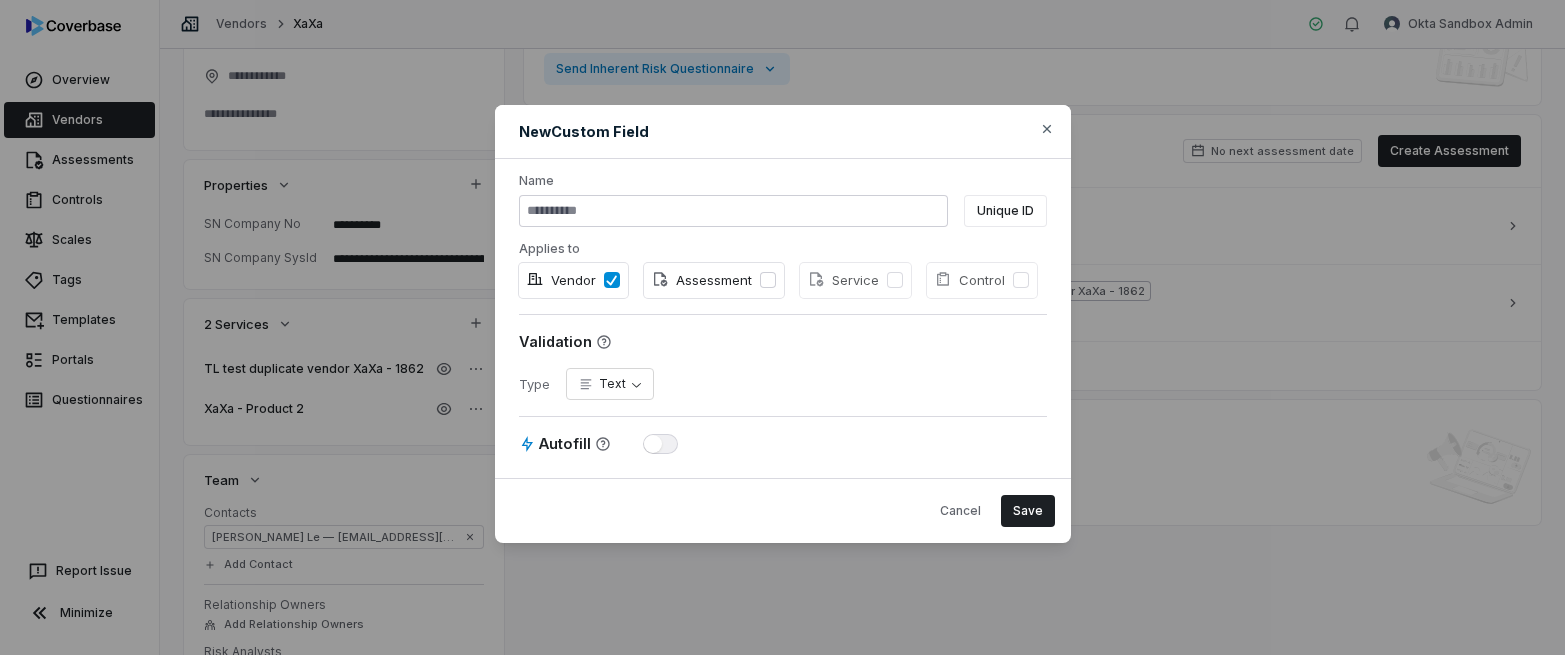 click on "Assessment" at bounding box center (702, 281) 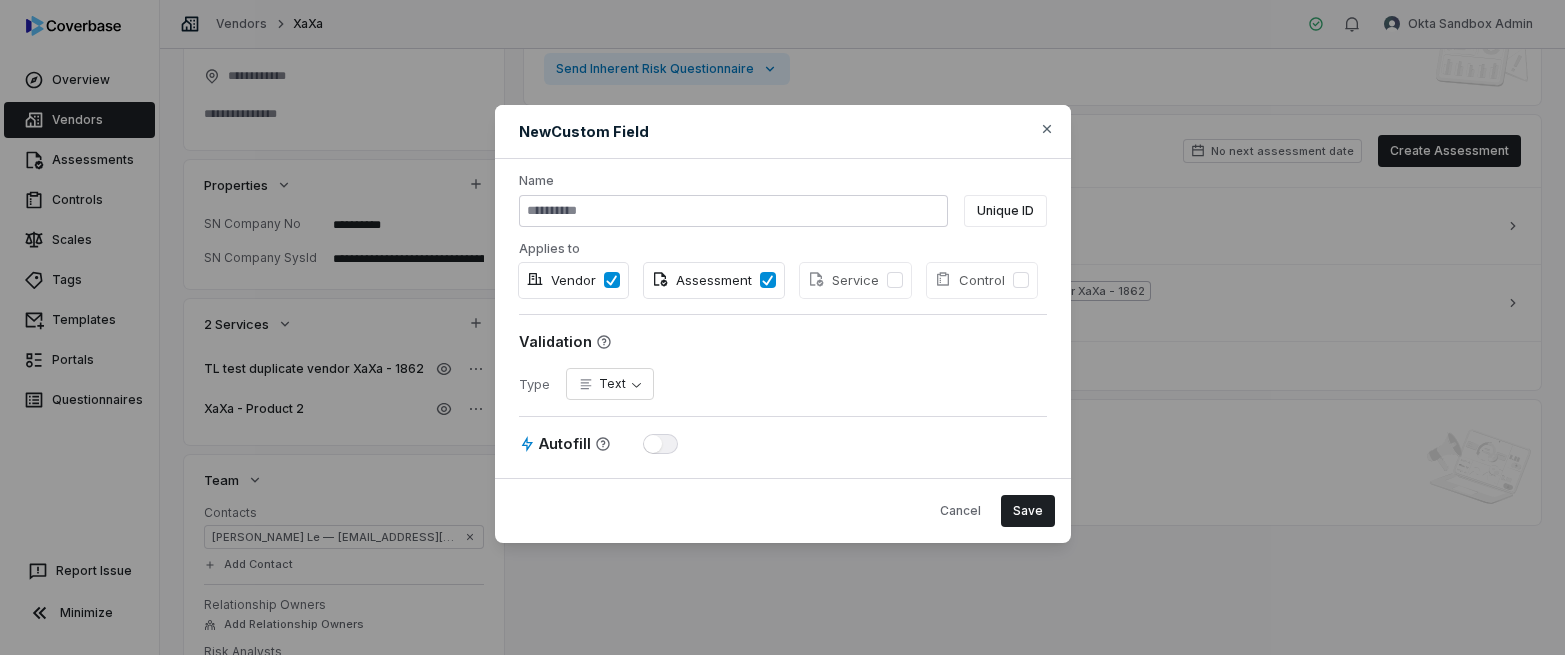 click on "Vendor" at bounding box center [612, 280] 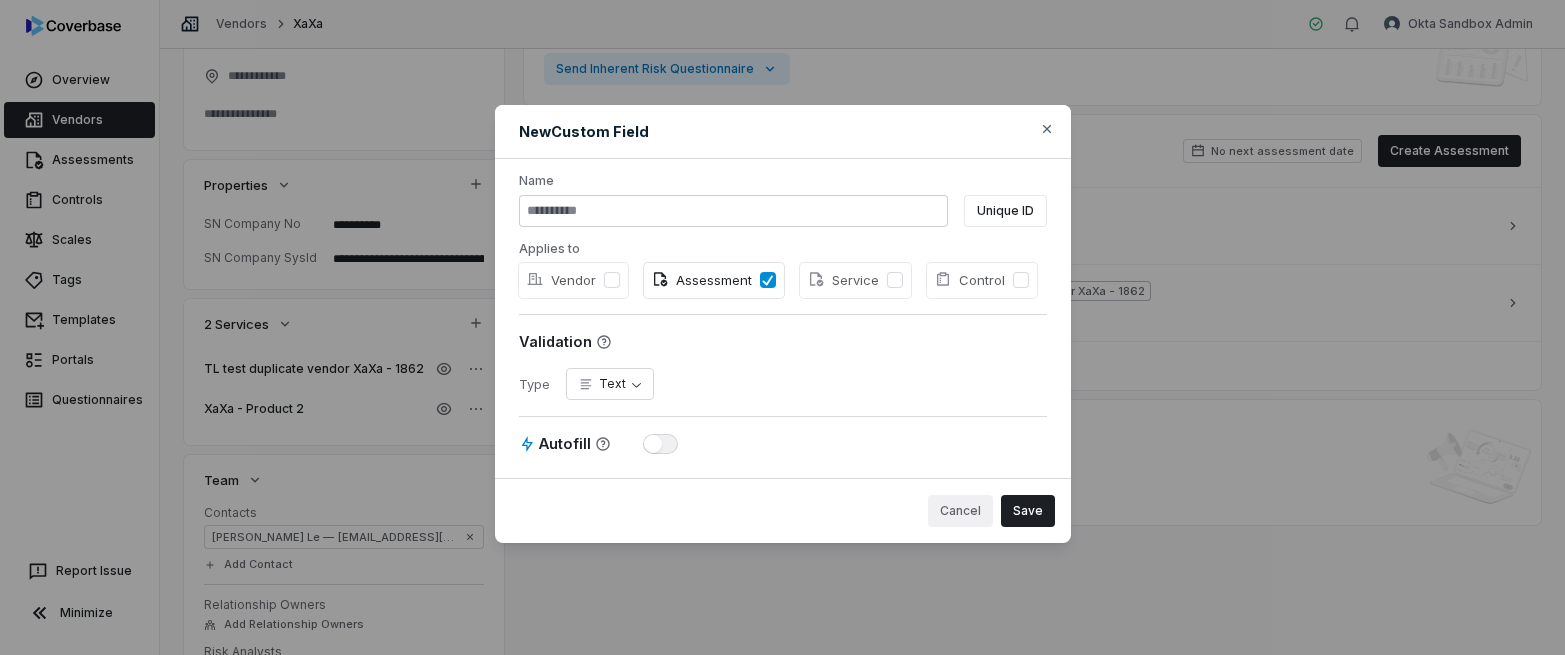 click on "Cancel" at bounding box center (960, 511) 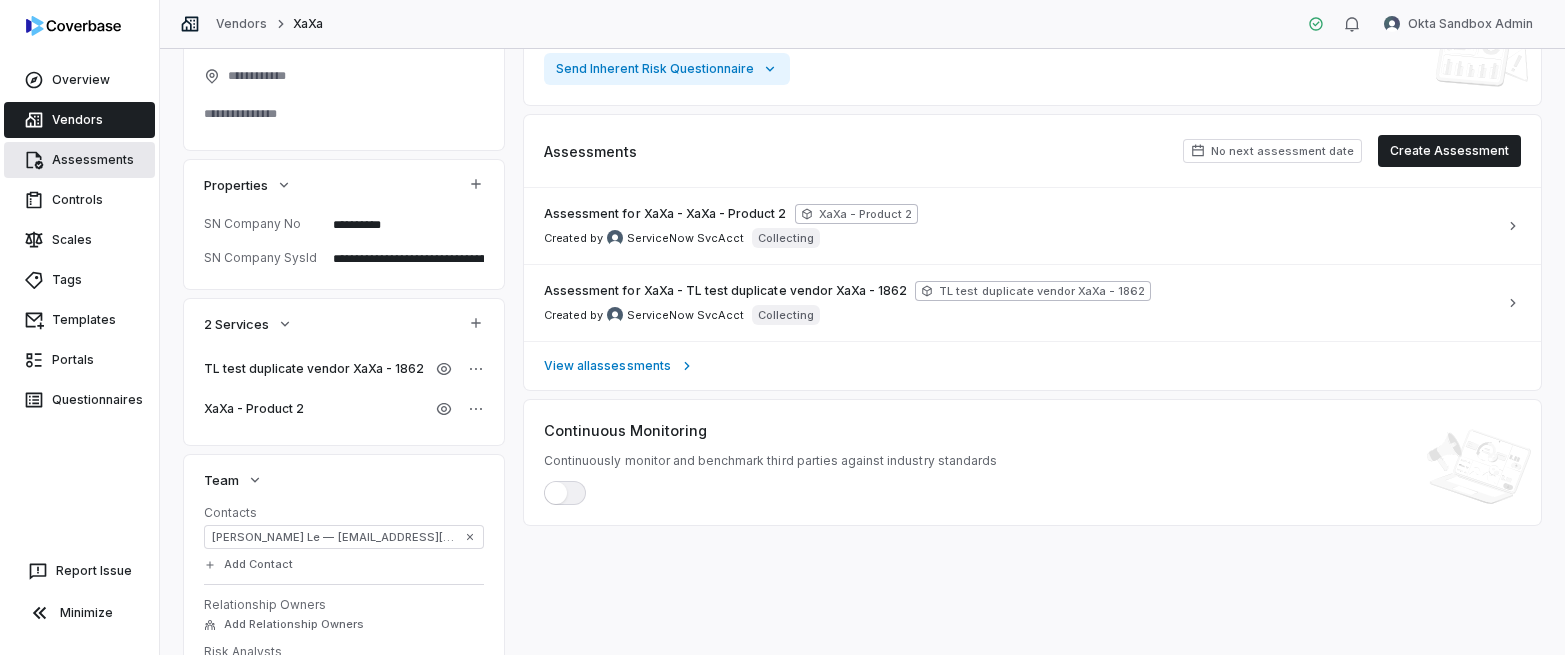 click on "Assessments" at bounding box center (79, 160) 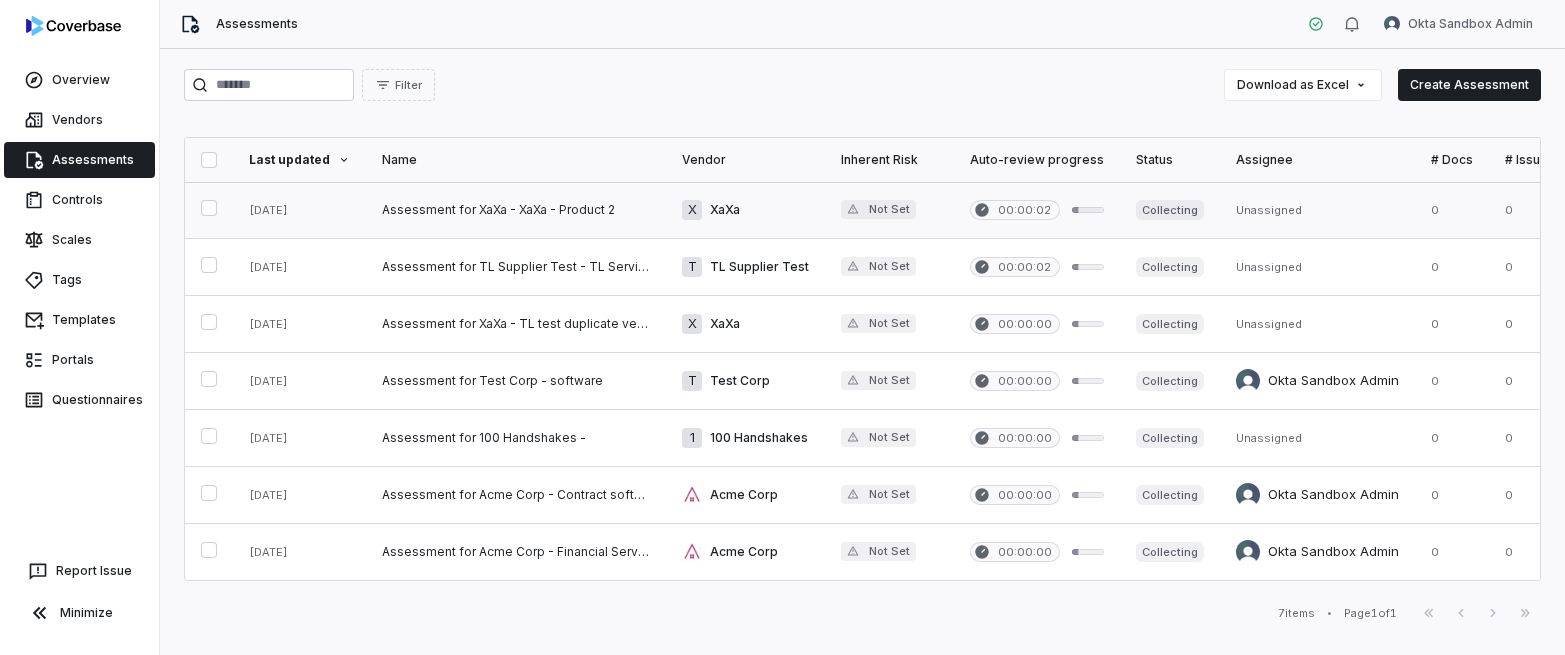 click at bounding box center (516, 210) 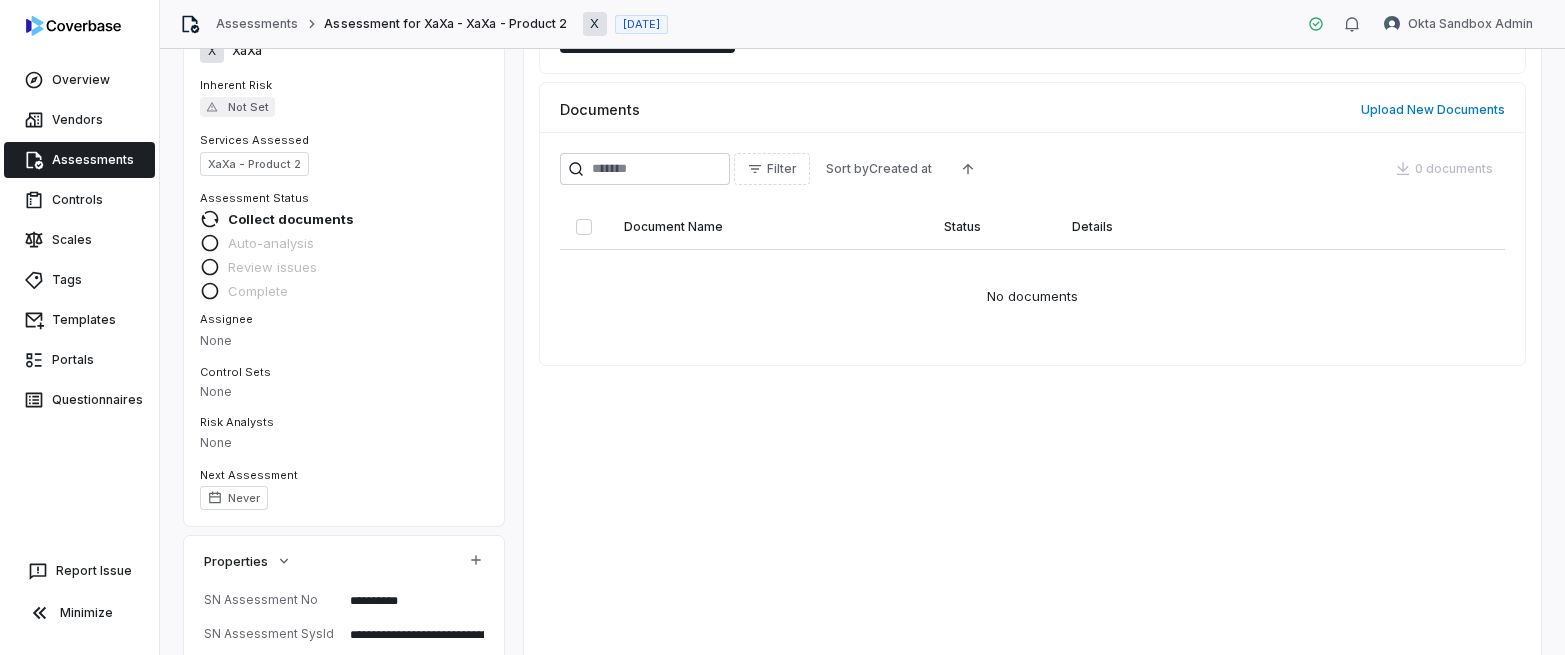 scroll, scrollTop: 239, scrollLeft: 0, axis: vertical 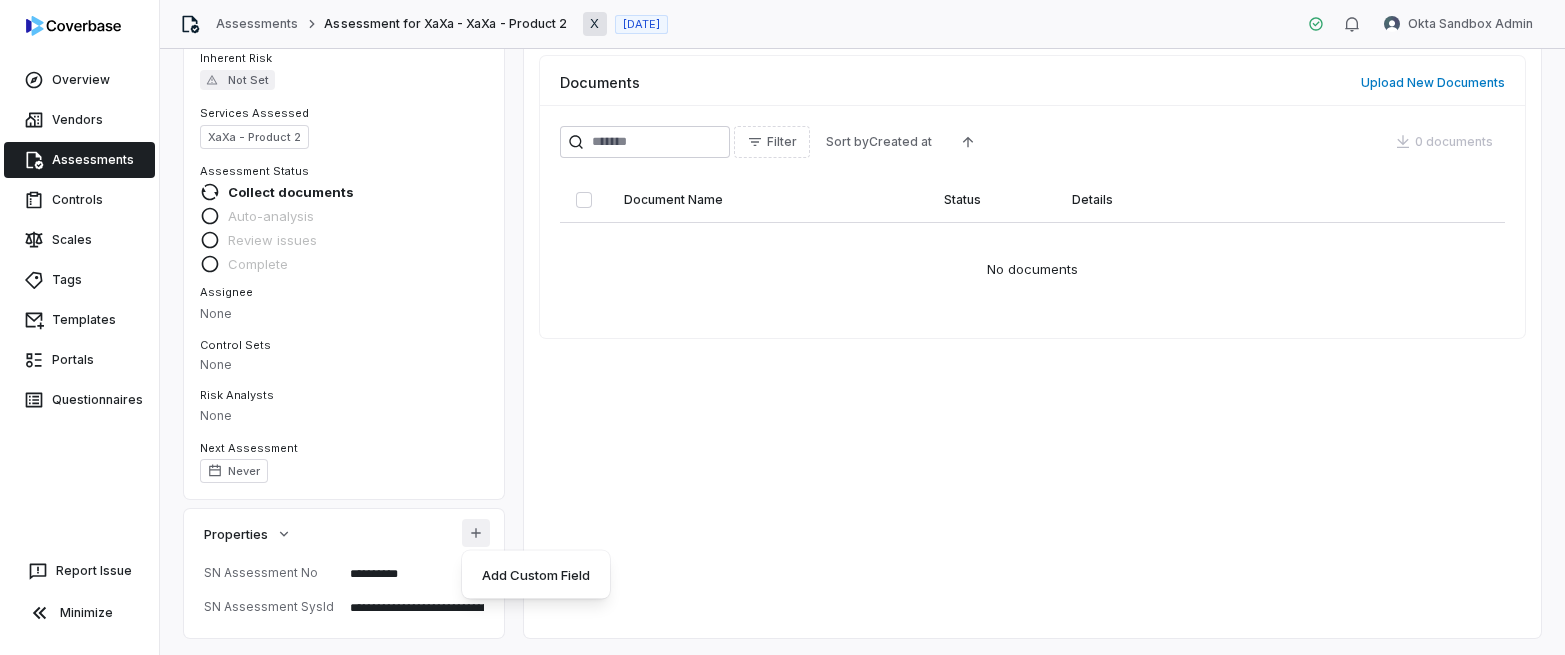click on "**********" at bounding box center (782, 327) 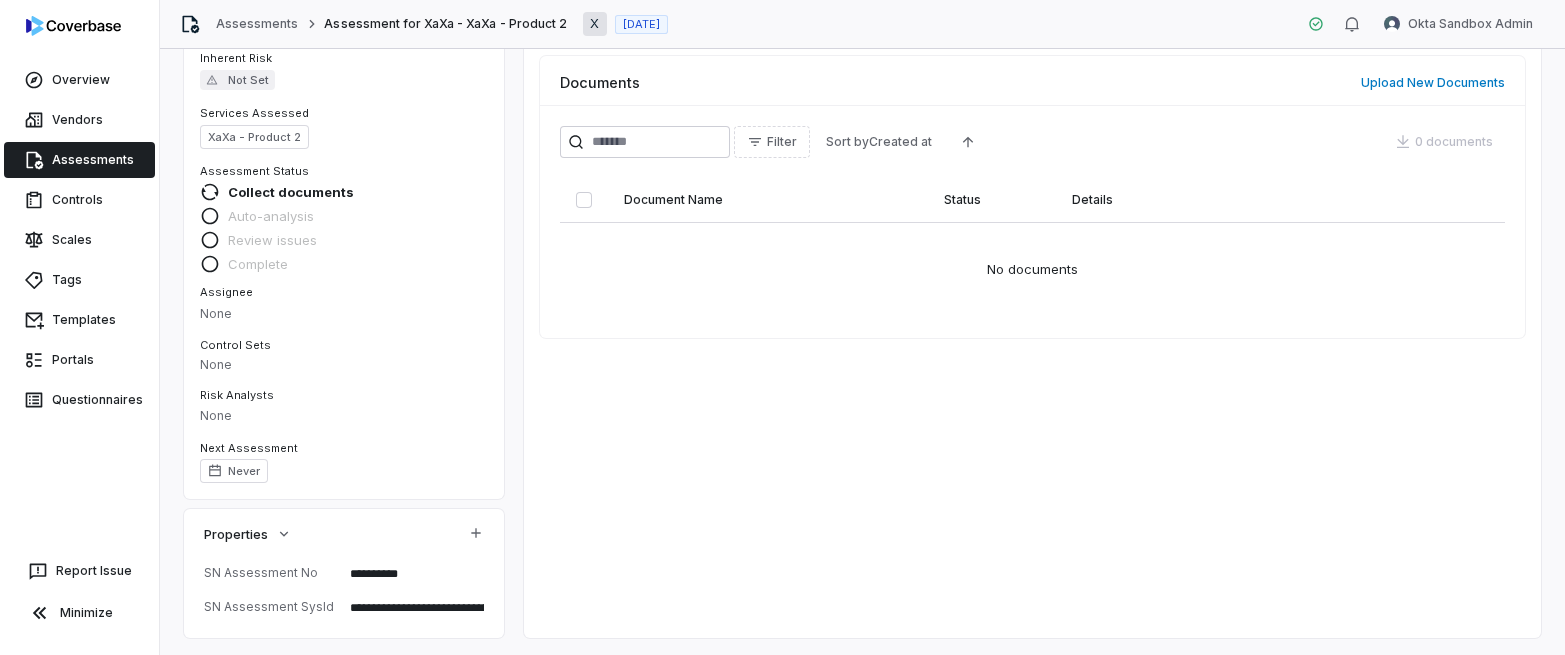 click on "**********" at bounding box center (782, 327) 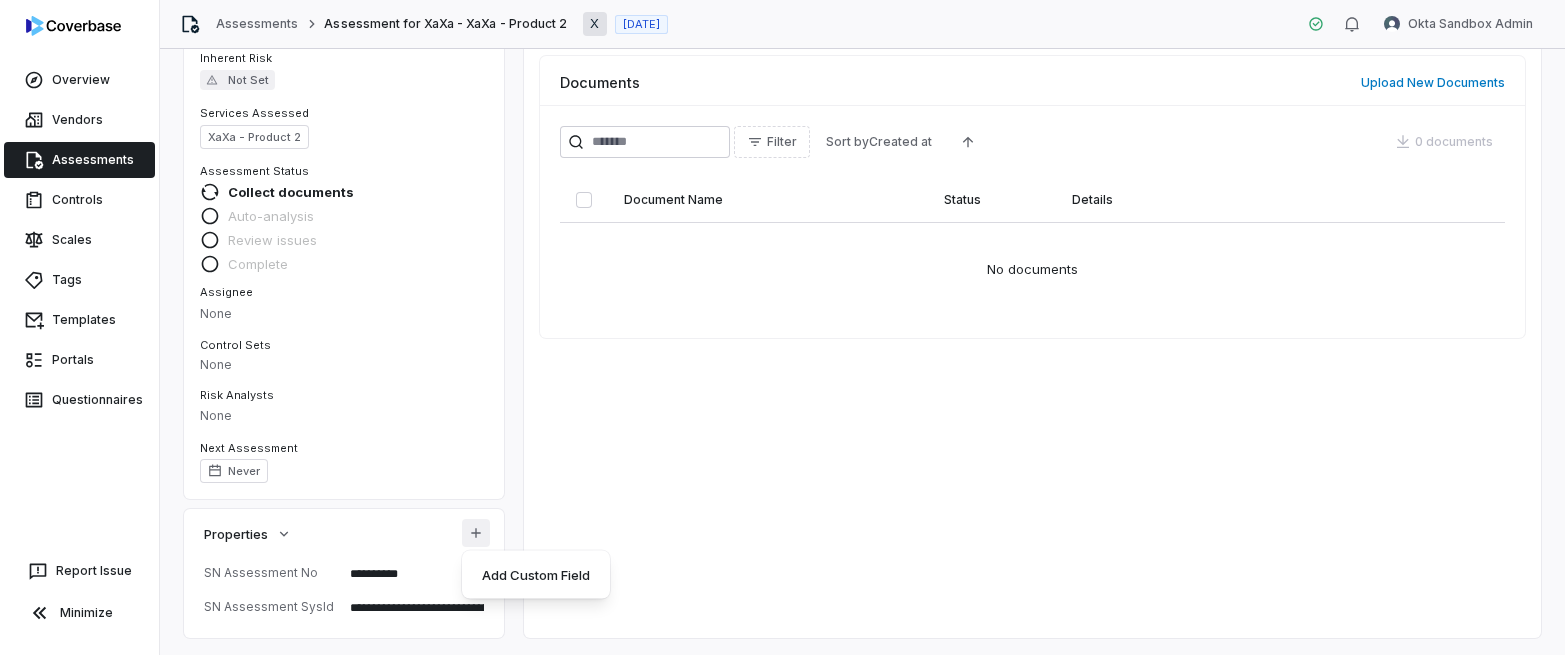 click on "**********" at bounding box center (782, 327) 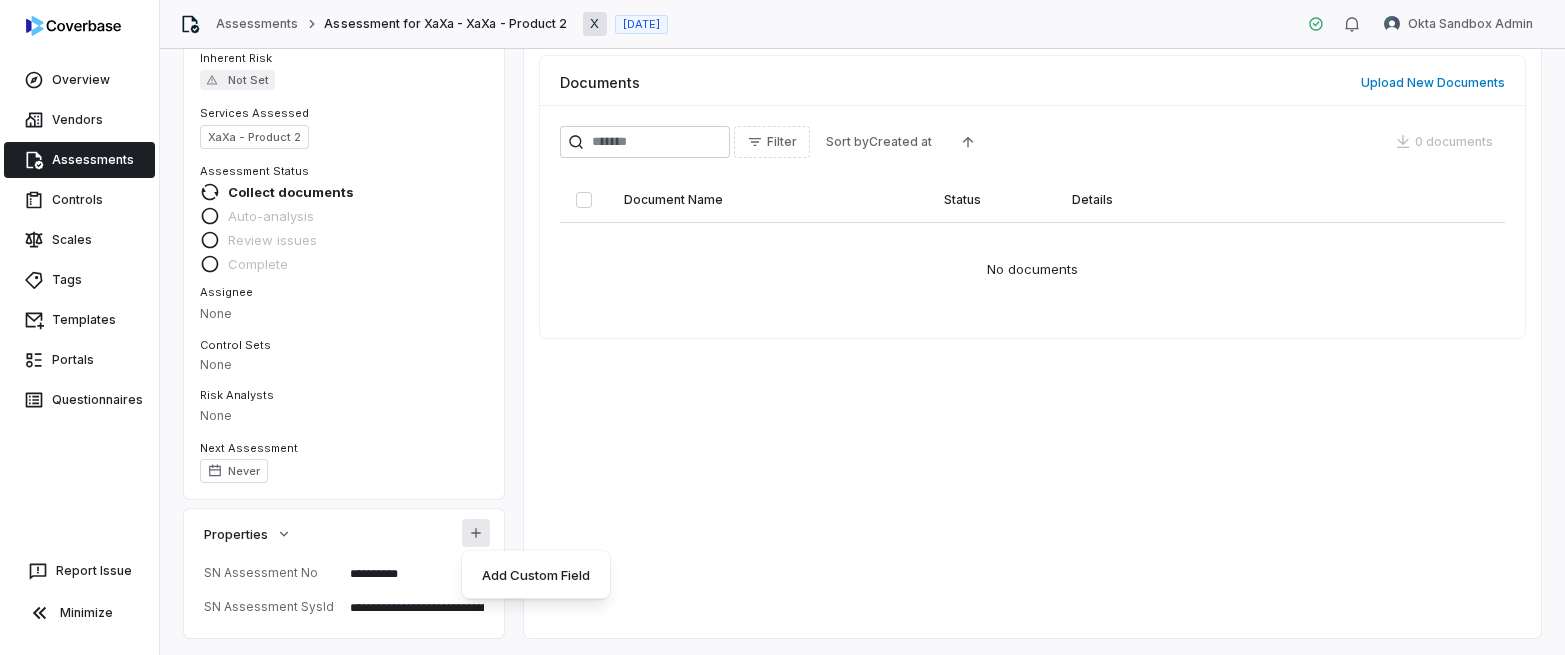 click on "Add Custom Field" at bounding box center [536, 575] 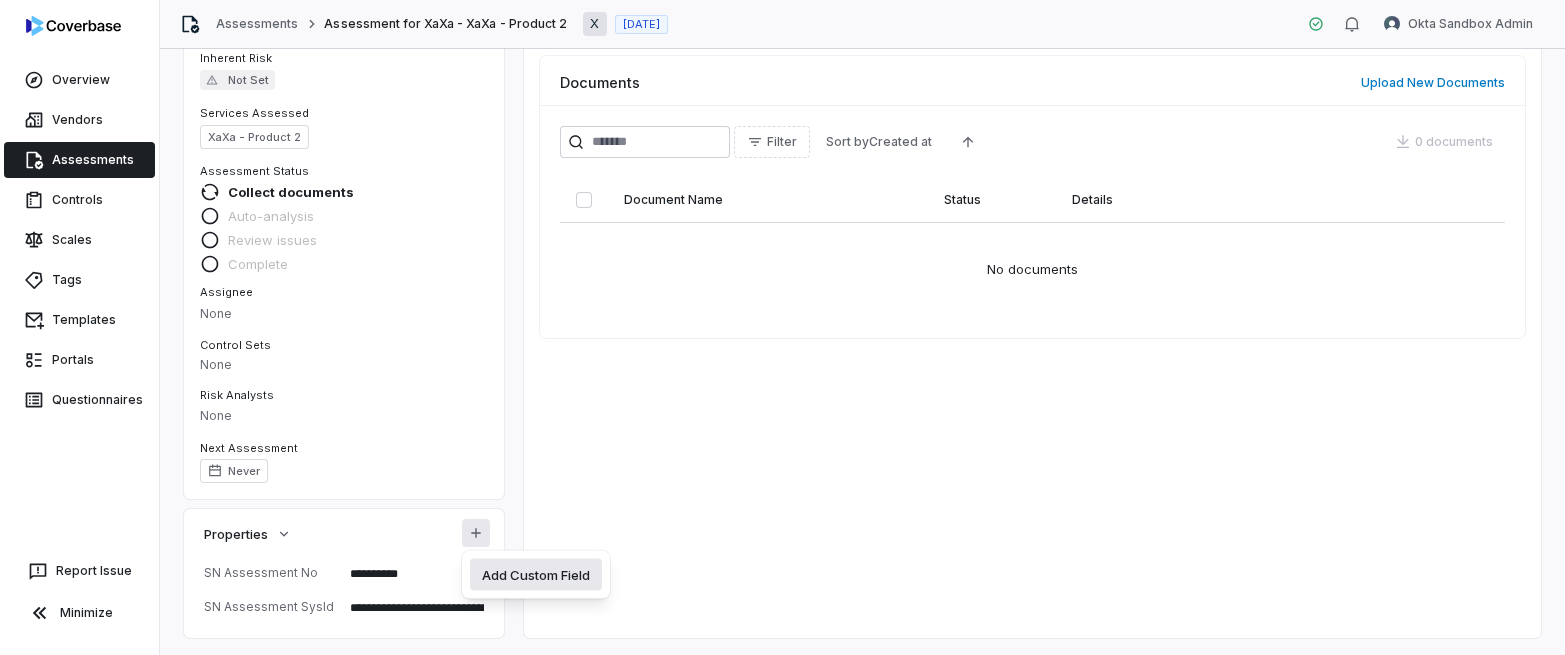 click on "Add Custom Field" at bounding box center (536, 575) 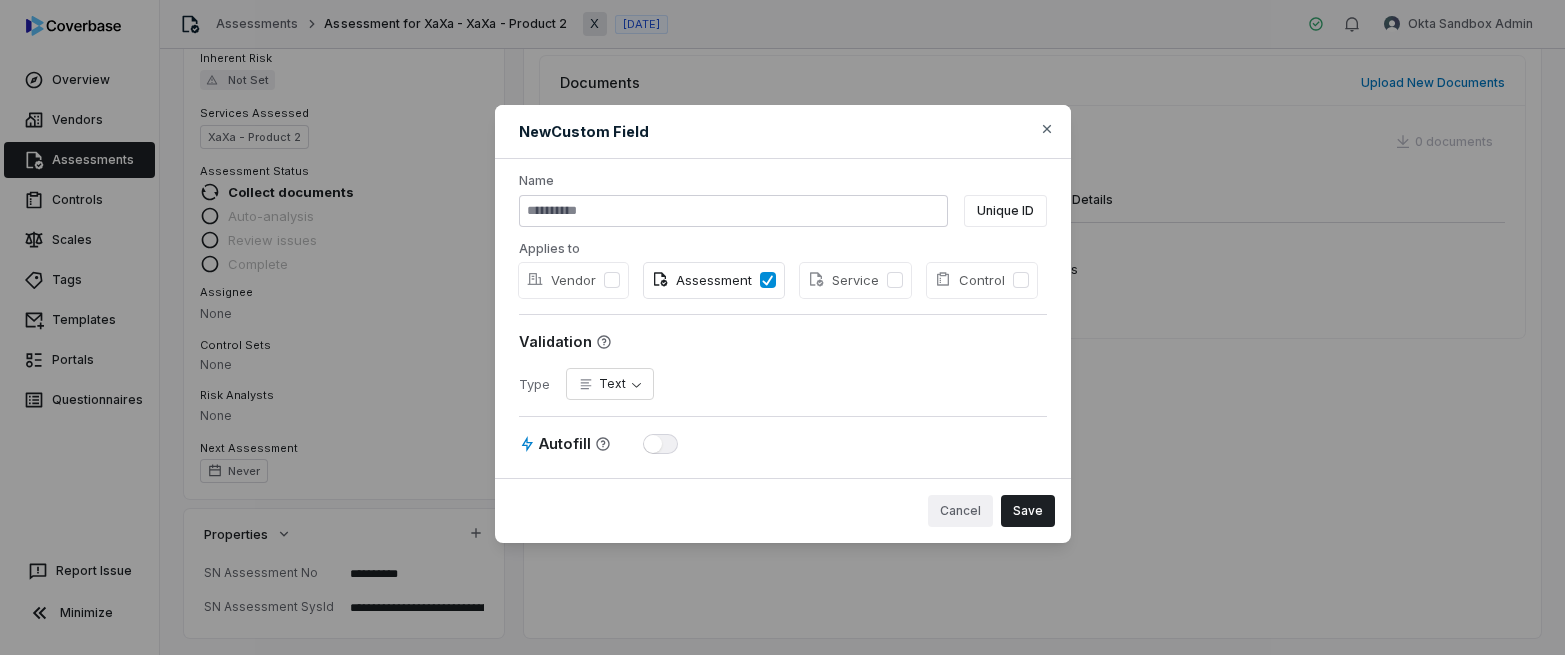 click on "Cancel" at bounding box center (960, 511) 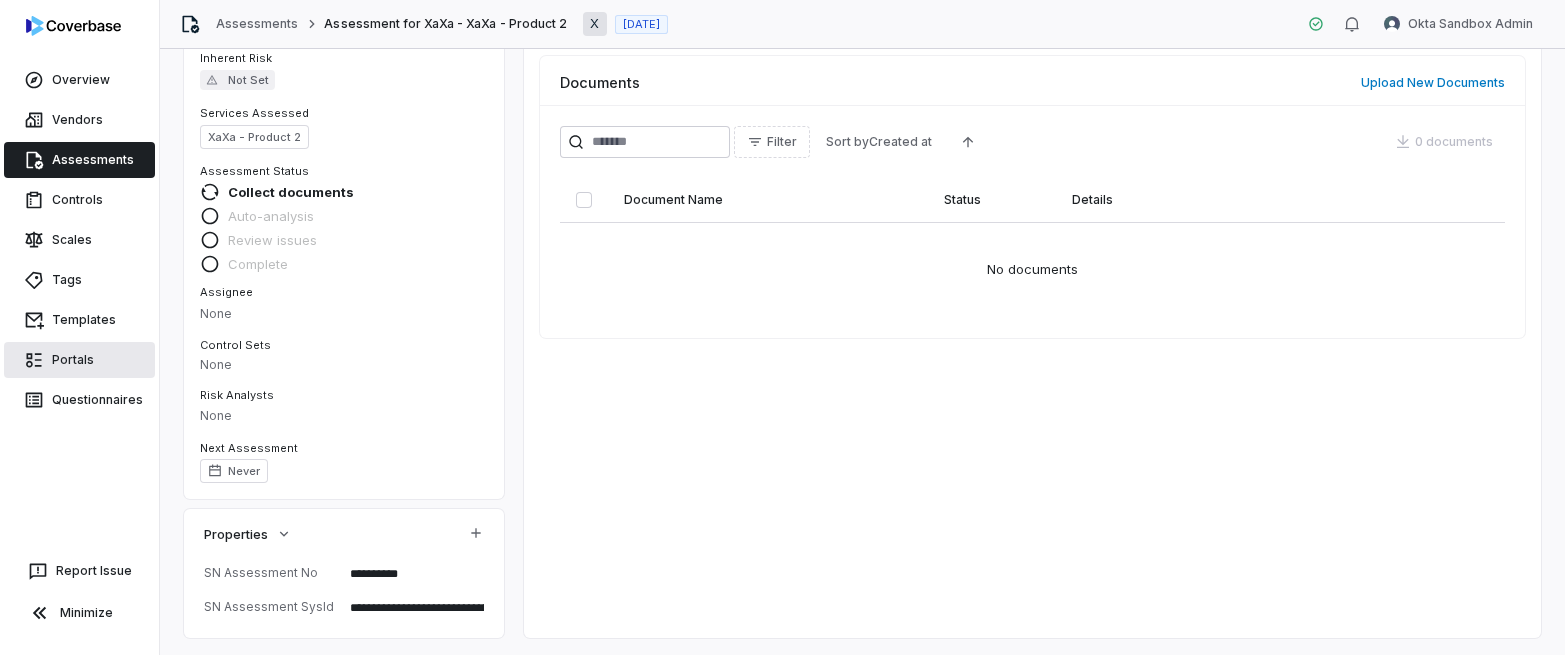 click on "Portals" at bounding box center [79, 360] 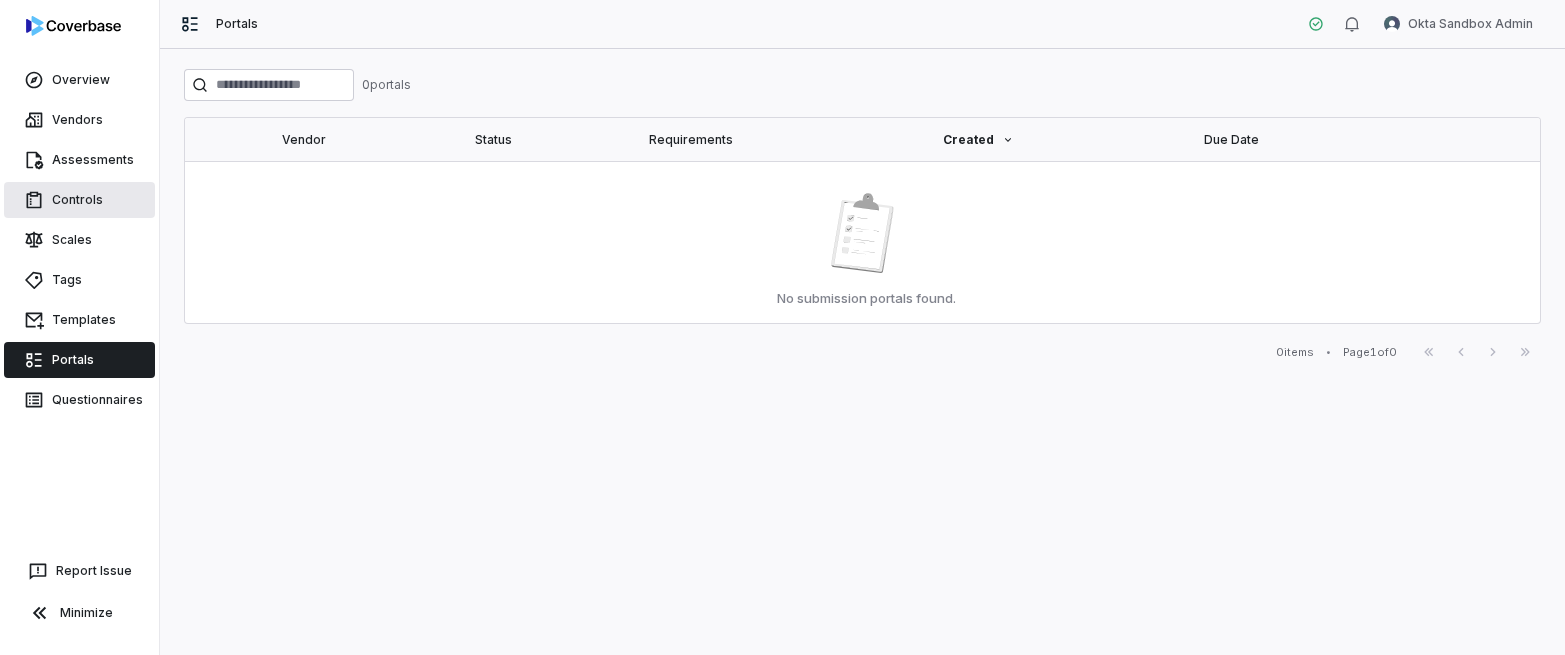 click on "Controls" at bounding box center (79, 200) 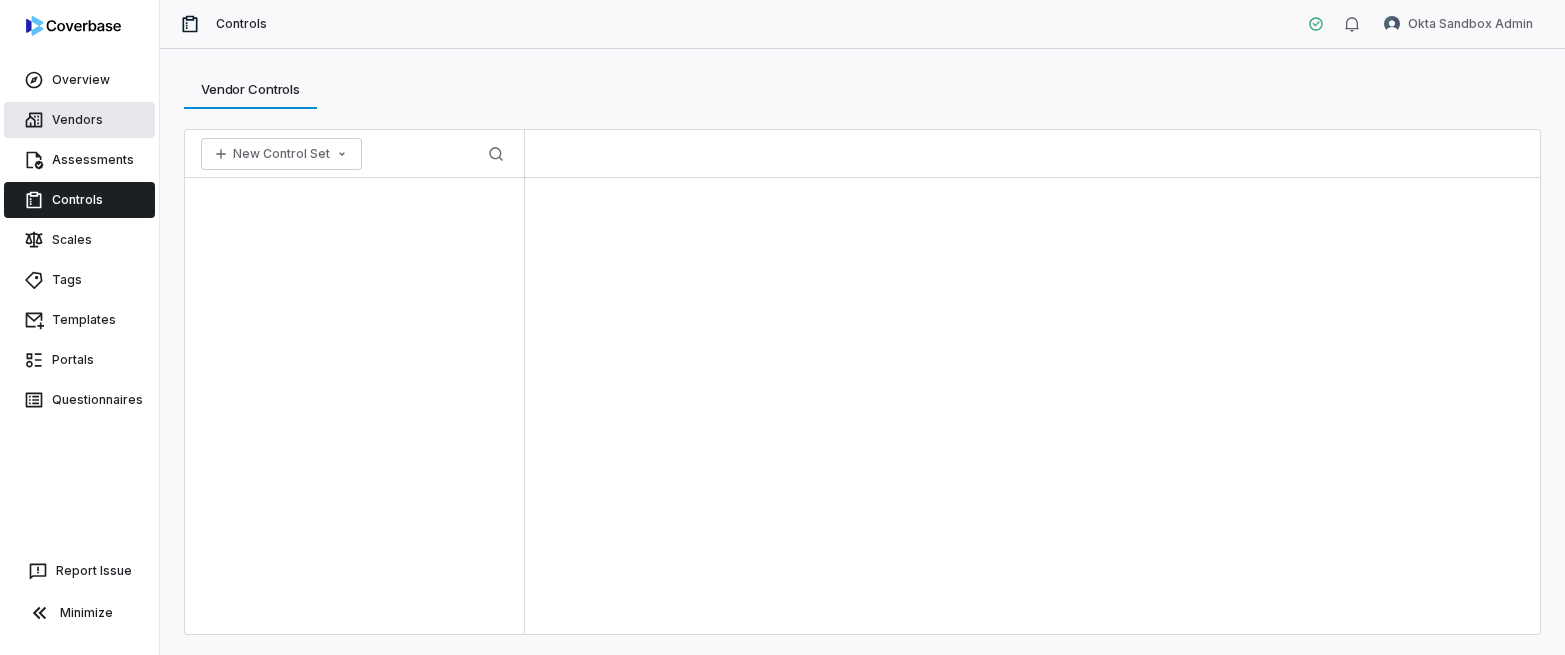 click on "Vendors" at bounding box center (79, 120) 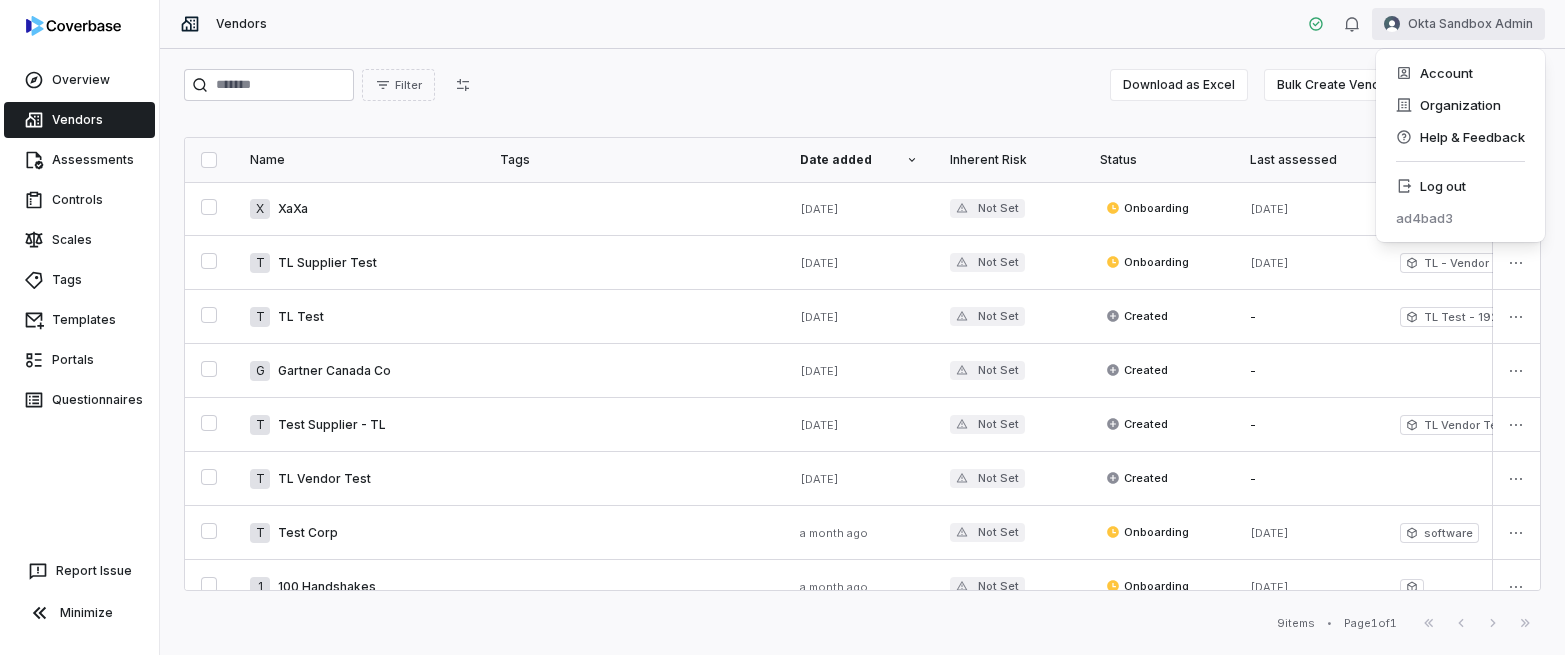 click on "Overview Vendors Assessments Controls Scales Tags Templates Portals Questionnaires Report Issue Minimize Vendors Okta Sandbox Admin Filter Download as Excel Bulk Create Vendors Create Vendor Name Tags Date added Inherent Risk Status Last assessed Services Risk Analysts Relationship Owners Watchers SN Company No SN Company SysId X XaXa [DATE] Not Set Onboarding [DATE] TL test duplicate vendor XaXa - 1862 + 1  services None None None COM0016820 d85e1bb13b302210751bfd0eb3e45a98   T TL Supplier Test [DATE] Not Set Onboarding [DATE] TL - Vendor Test [DATE] - 1930 + 1  services None None None COM0020925 9f26decd3b6aa250751bfd0eb3e45a24   T TL Test [DATE] Not Set Created - TL Test - 1927 None None None COM0017435 6315ab303b122e10d4153434c3e45acf   G Gartner Canada Co [DATE] Not Set Created - None None None COM0016046 188b5ead475bdad0e8abbf31516d43f5   T Test Supplier - TL [DATE] Not Set Created - TL Vendor Test [DATE] - test - 1873 None None None COM0017410   T - None" at bounding box center [782, 327] 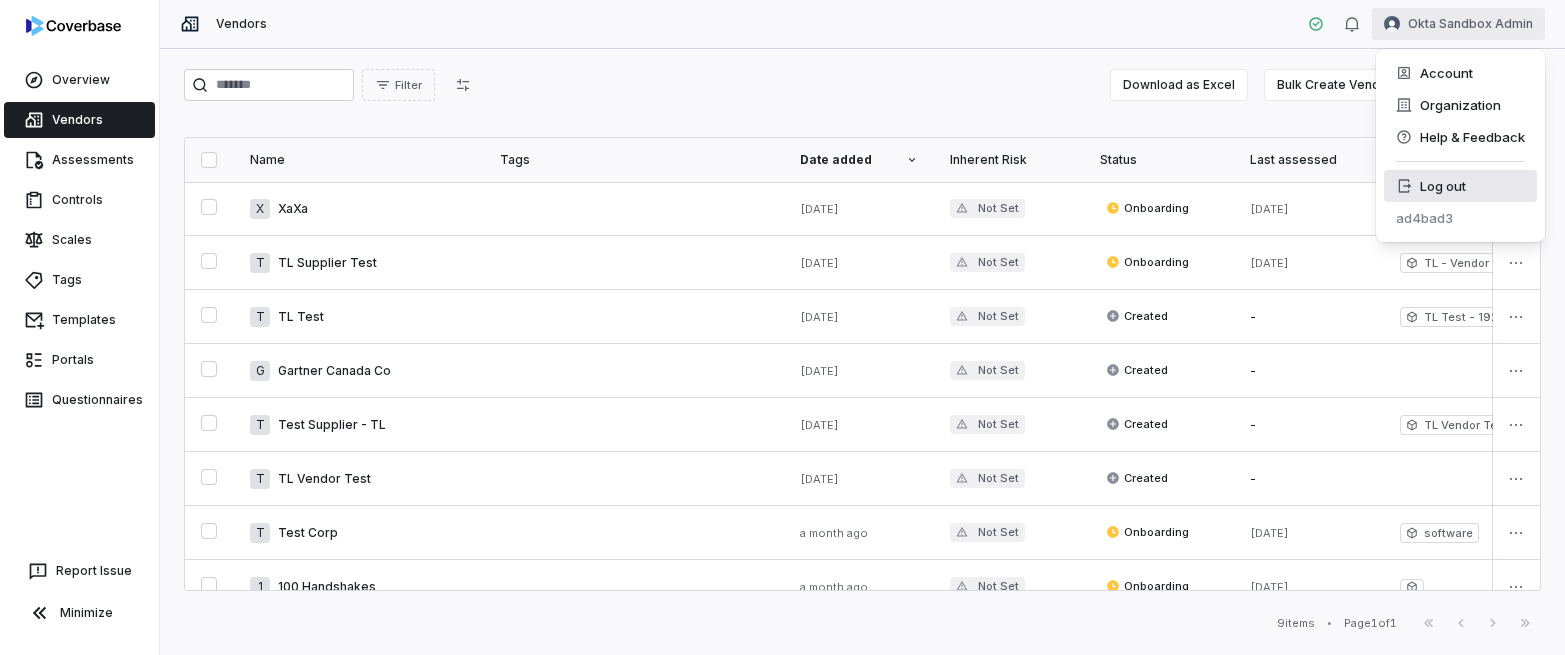 click on "Log out" at bounding box center [1460, 186] 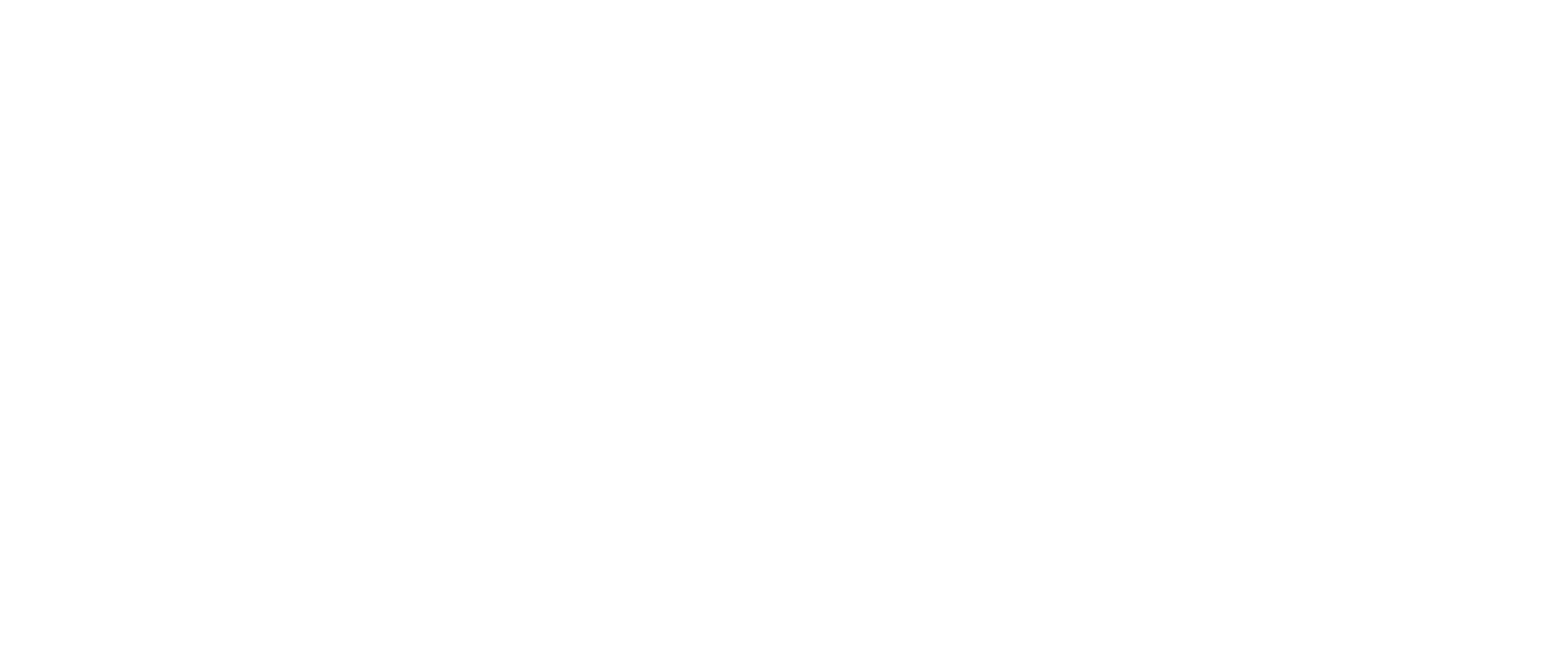 scroll, scrollTop: 0, scrollLeft: 0, axis: both 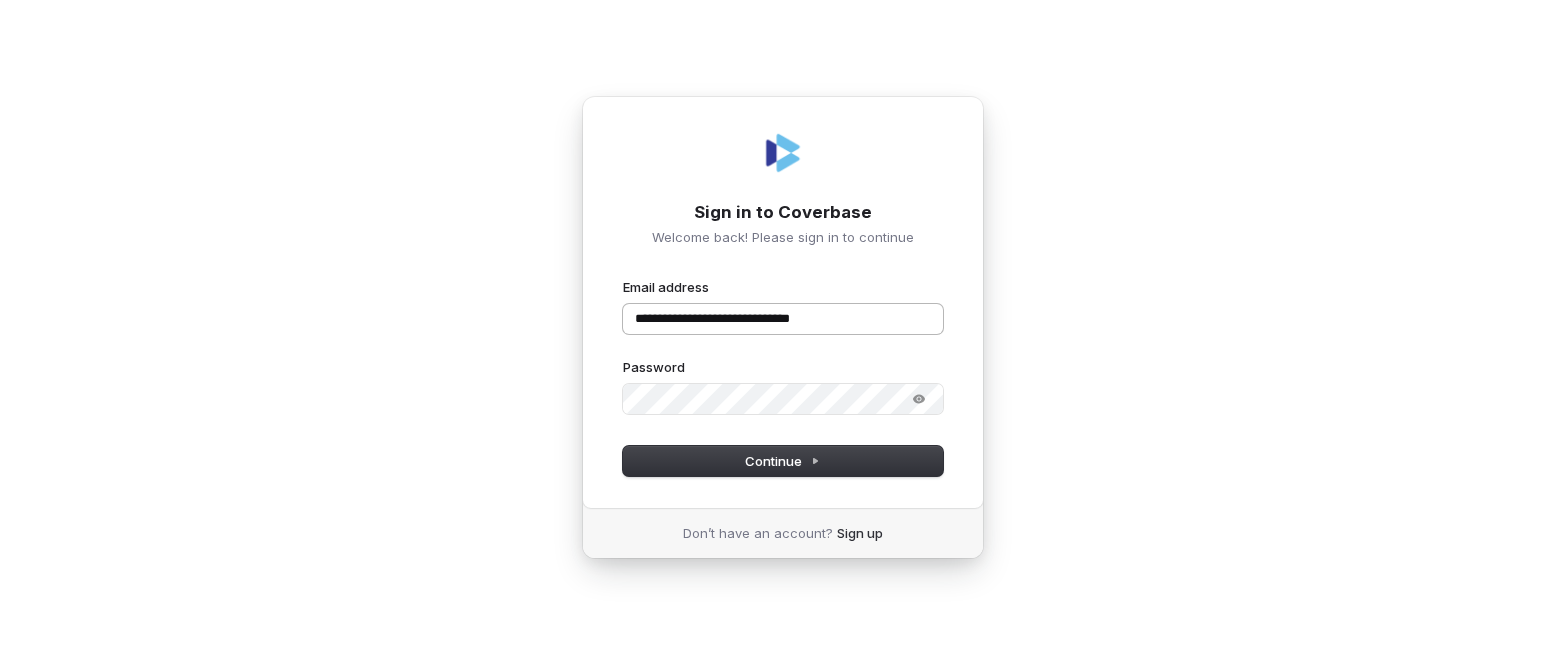 click on "**********" at bounding box center (783, 319) 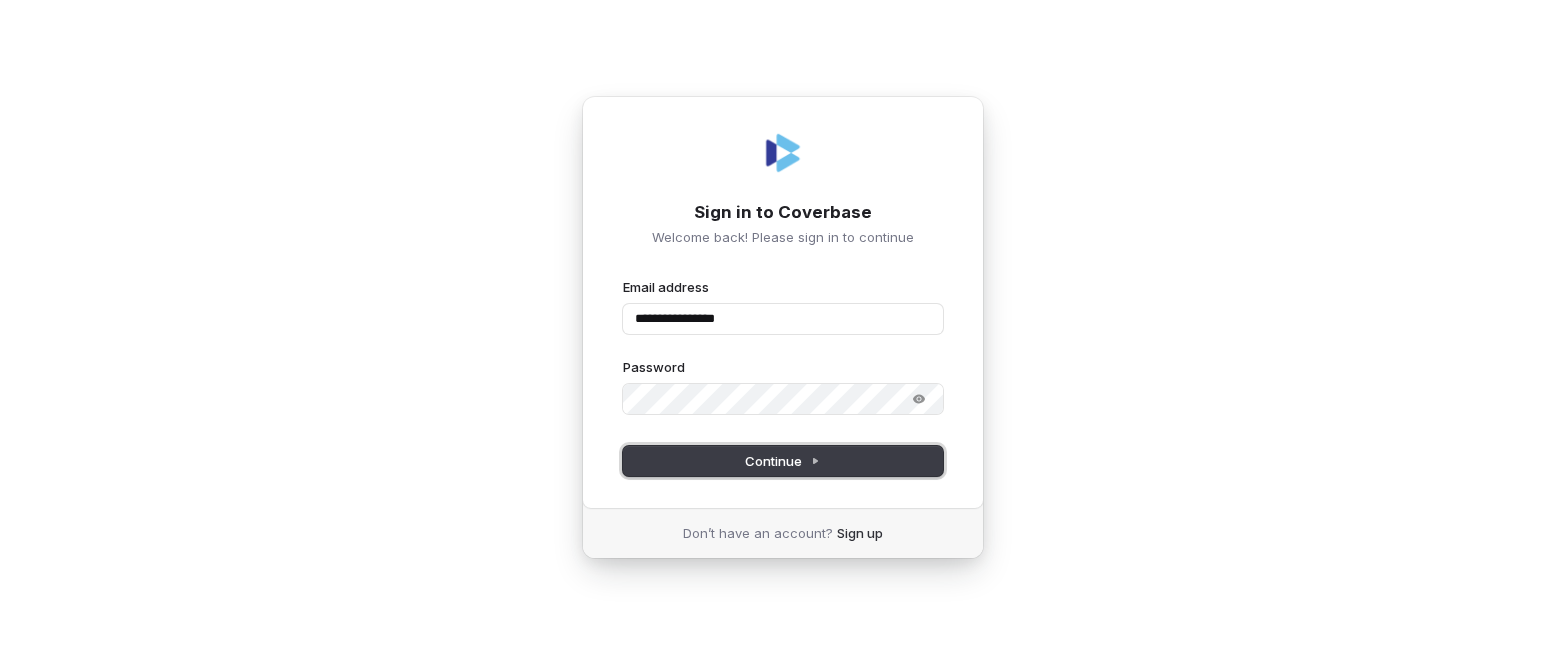 click 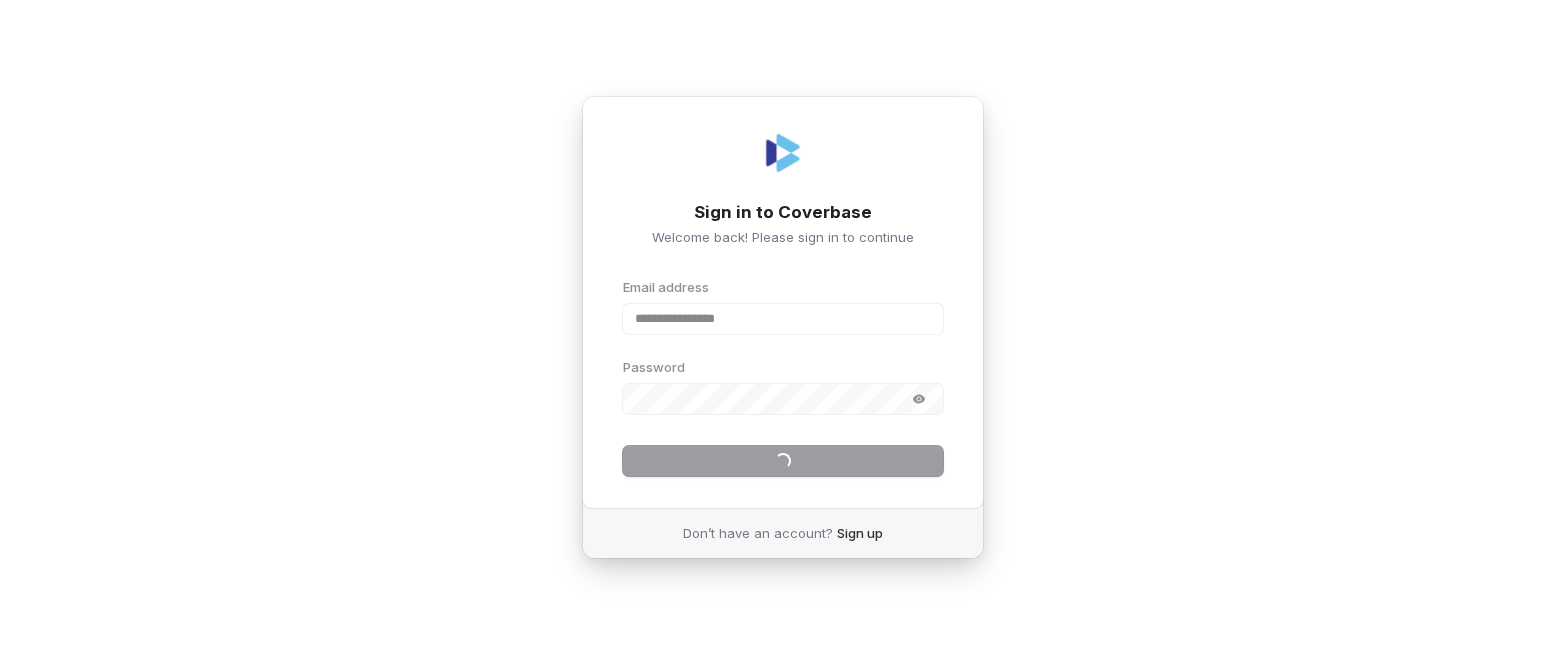 type on "**********" 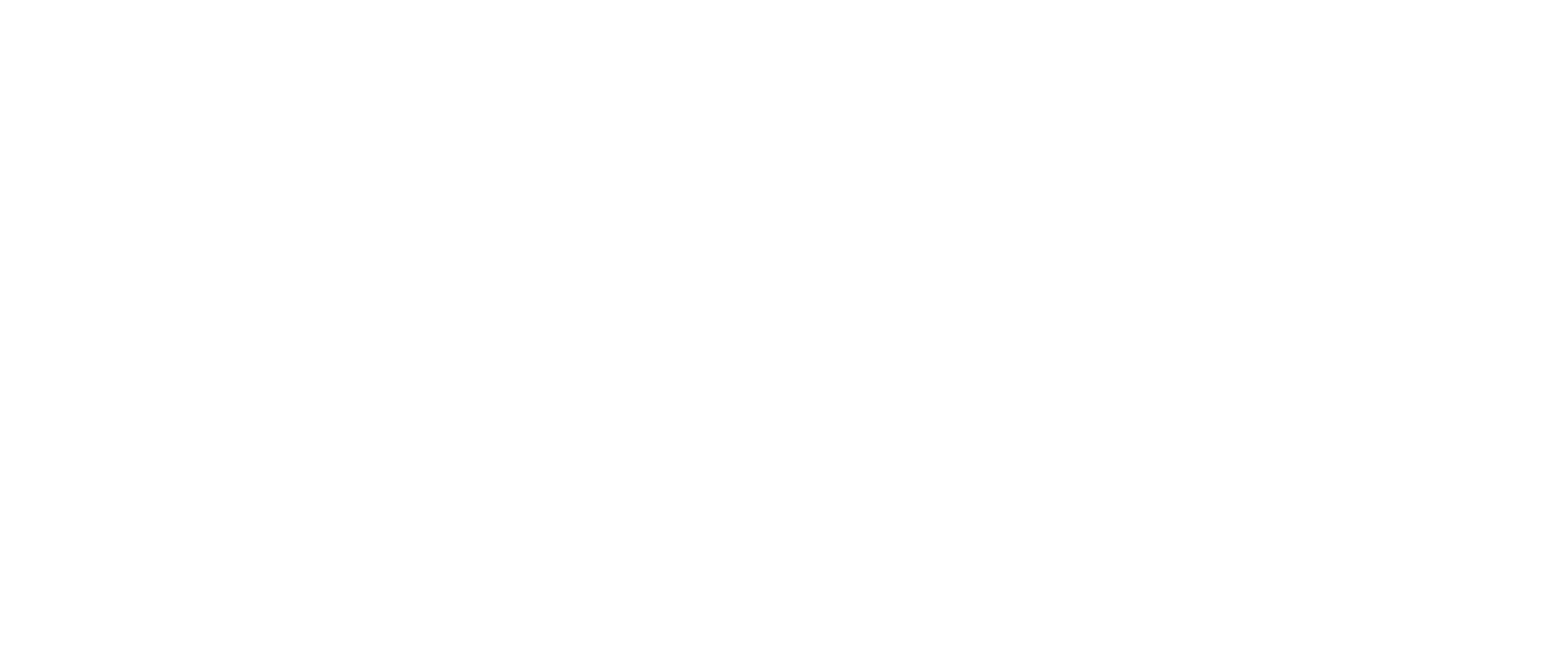 scroll, scrollTop: 0, scrollLeft: 0, axis: both 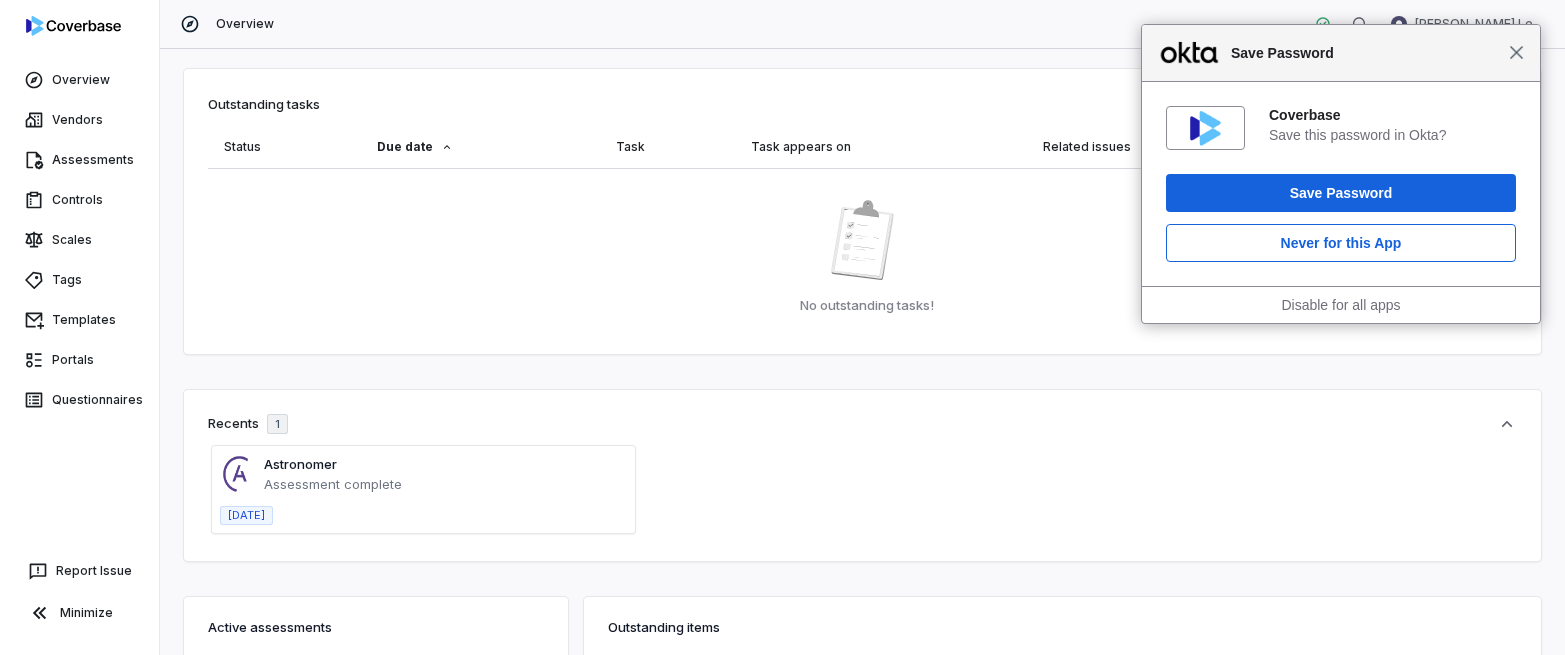 click on "Close" at bounding box center [1516, 52] 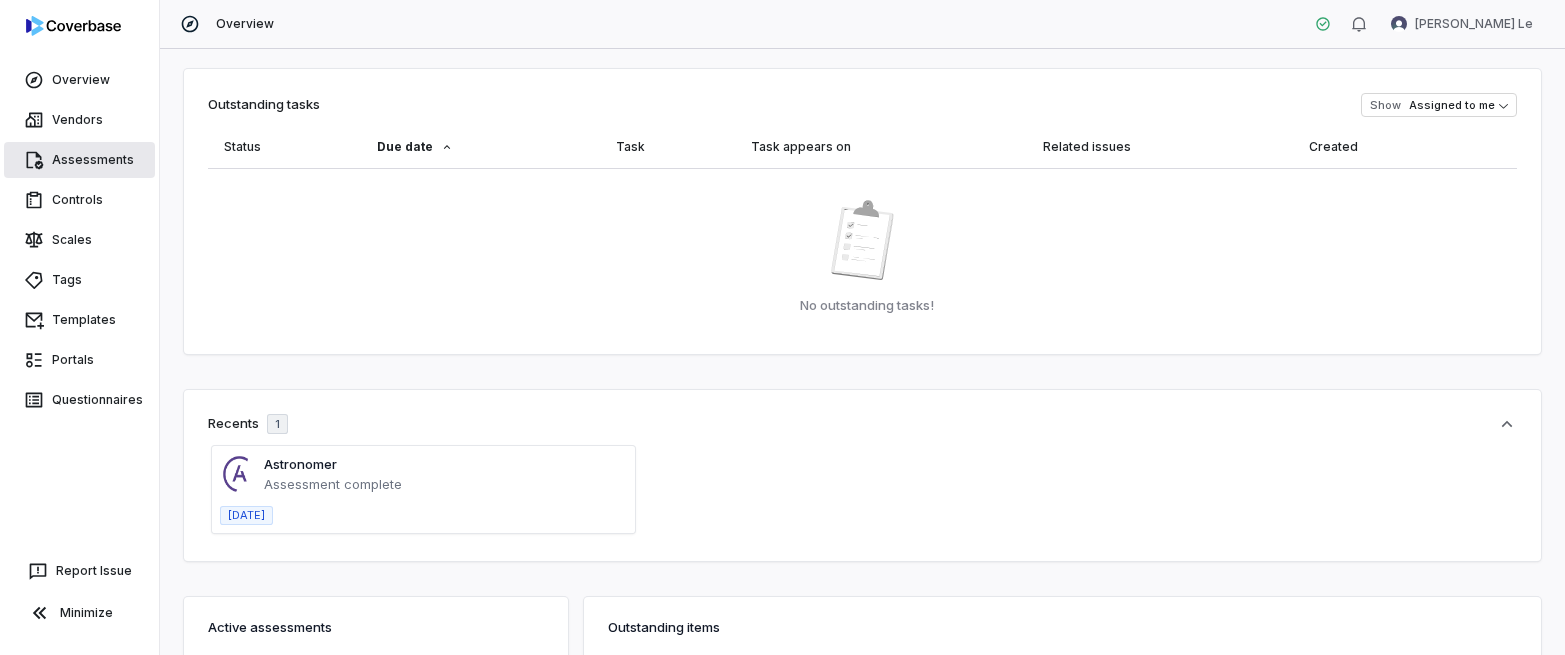 click on "Assessments" at bounding box center [79, 160] 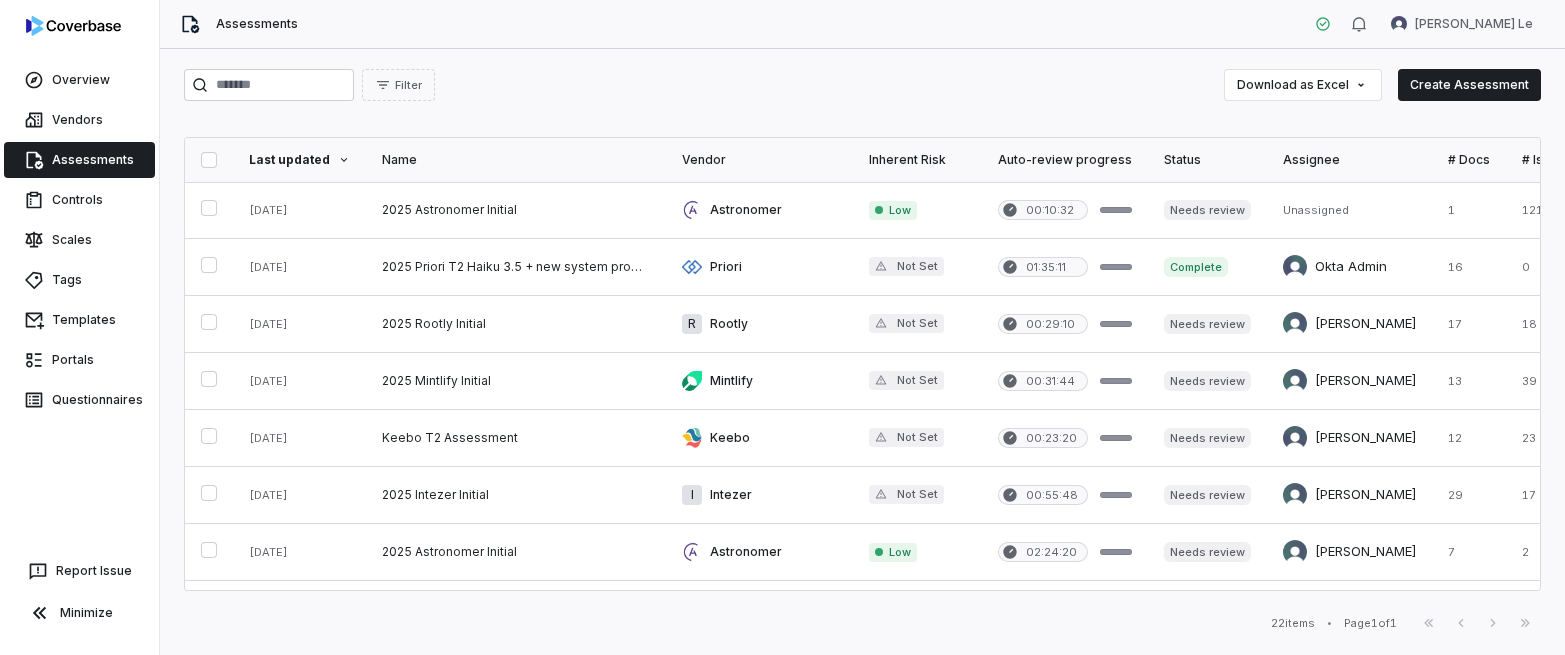 click on "Overview Vendors Assessments Controls Scales Tags Templates Portals Questionnaires Report Issue Minimize Assessments Thuy Le Filter Download as Excel Create Assessment Last updated Name Vendor Inherent Risk Auto-review progress Status Assignee # Docs # Issues # Tasks Submitted by Date initiated Jul 2, 2025 2025 Astronomer Initial Astronomer Low 00:10:32 Needs review Unassigned 1 121 0 Okta Admin Jul 2, 2025 Jun 30, 2025 2025 Priori T2 Haiku 3.5 + new system prompt Priori Not Set 01:35:11 Complete Okta Admin 16 0 0 Okta Admin May 29, 2025 Jun 29, 2025 2025 Rootly Initial R Rootly Not Set 00:29:10 Needs review Sayantan Bhattacherjee 17 18 0 Sayantan Bhattacherjee Jun 29, 2025 Jun 26, 2025 2025 Mintlify Initial Mintlify Not Set 00:31:44 Needs review Sayantan Bhattacherjee 13 39 0 Sayantan Bhattacherjee Jun 26, 2025 Jun 26, 2025 Keebo T2 Assessment Keebo Not Set 00:23:20 Needs review Tomo Majima 12 23 0 Tomo Majima May 15, 2025 Jun 26, 2025 2025 Intezer Initial I Intezer Not Set 00:55:48 29 17 0 7" at bounding box center (782, 327) 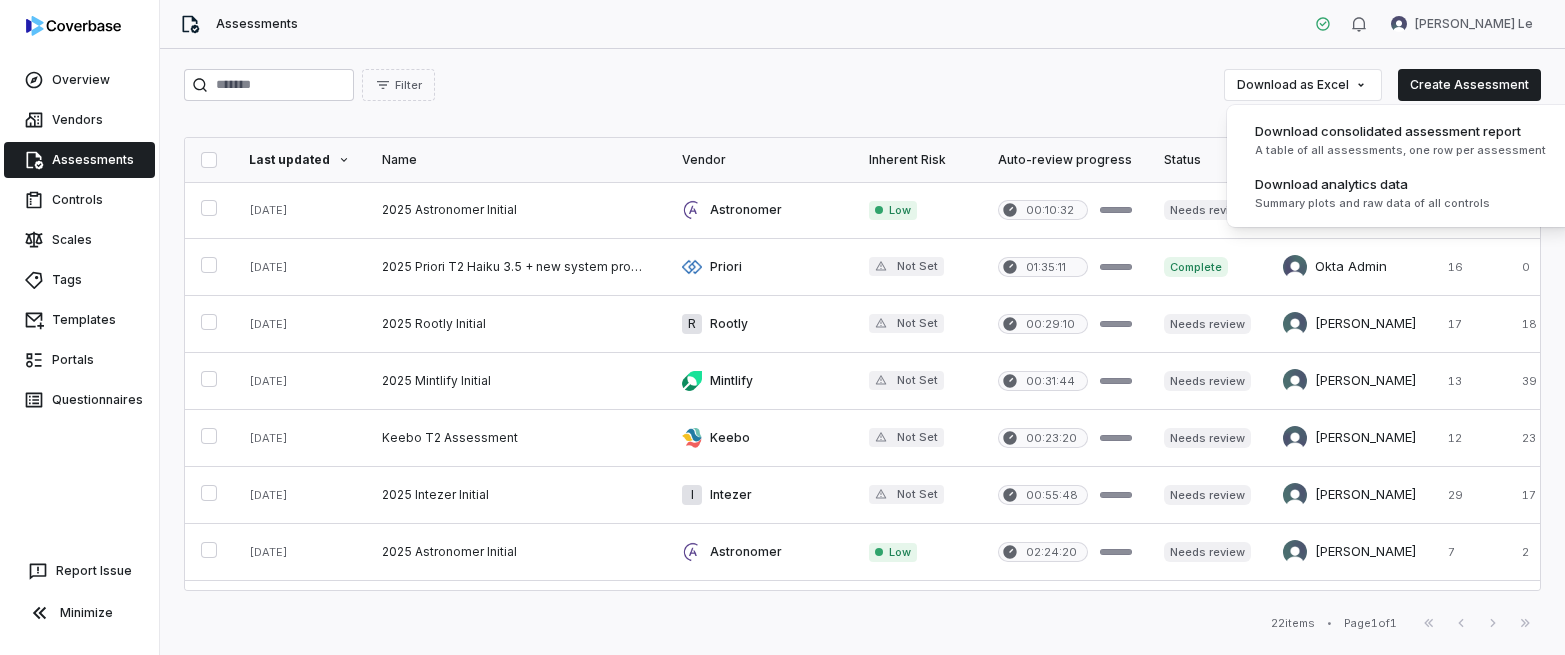 click on "Overview Vendors Assessments Controls Scales Tags Templates Portals Questionnaires Report Issue Minimize Assessments Thuy Le Filter Download as Excel Create Assessment Last updated Name Vendor Inherent Risk Auto-review progress Status Assignee # Docs # Issues # Tasks Submitted by Date initiated Jul 2, 2025 2025 Astronomer Initial Astronomer Low 00:10:32 Needs review Unassigned 1 121 0 Okta Admin Jul 2, 2025 Jun 30, 2025 2025 Priori T2 Haiku 3.5 + new system prompt Priori Not Set 01:35:11 Complete Okta Admin 16 0 0 Okta Admin May 29, 2025 Jun 29, 2025 2025 Rootly Initial R Rootly Not Set 00:29:10 Needs review Sayantan Bhattacherjee 17 18 0 Sayantan Bhattacherjee Jun 29, 2025 Jun 26, 2025 2025 Mintlify Initial Mintlify Not Set 00:31:44 Needs review Sayantan Bhattacherjee 13 39 0 Sayantan Bhattacherjee Jun 26, 2025 Jun 26, 2025 Keebo T2 Assessment Keebo Not Set 00:23:20 Needs review Tomo Majima 12 23 0 Tomo Majima May 15, 2025 Jun 26, 2025 2025 Intezer Initial I Intezer Not Set 00:55:48 29 17 0 7" at bounding box center (782, 327) 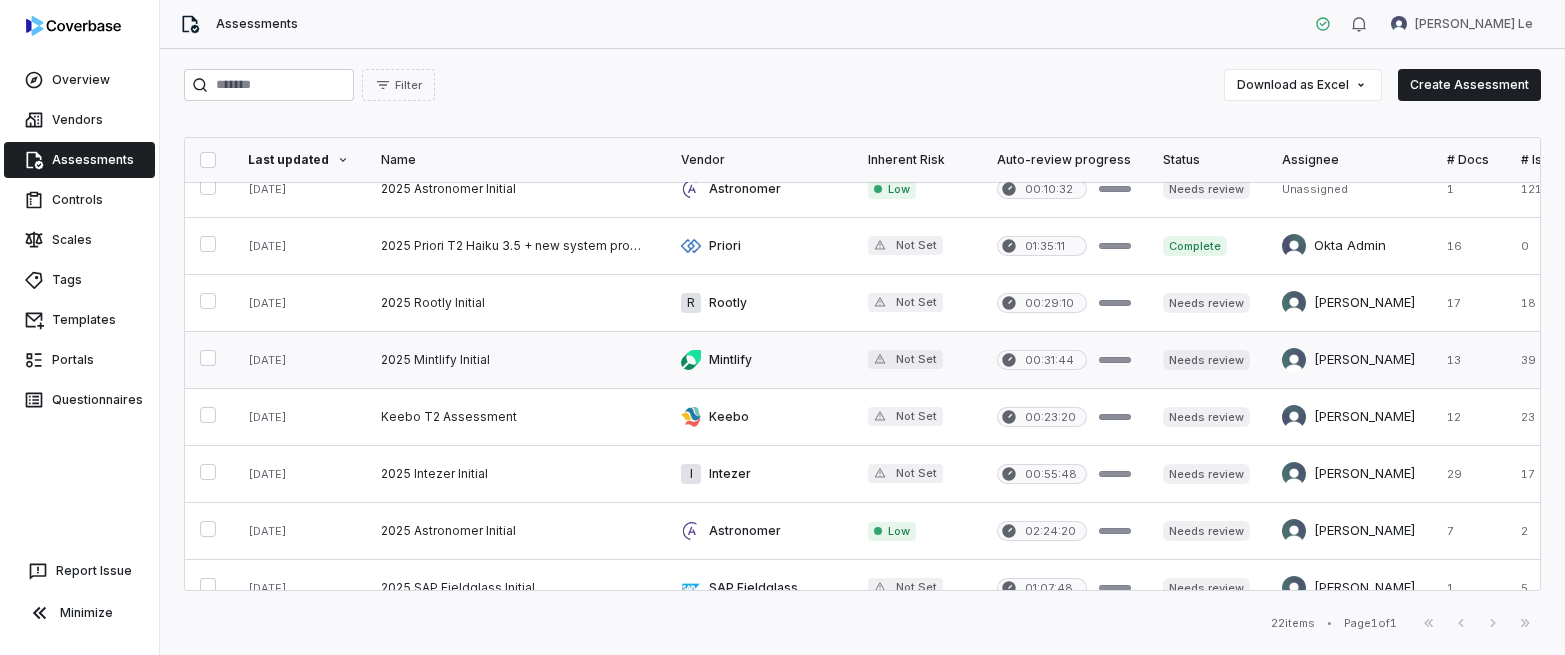 scroll, scrollTop: 17, scrollLeft: 1, axis: both 